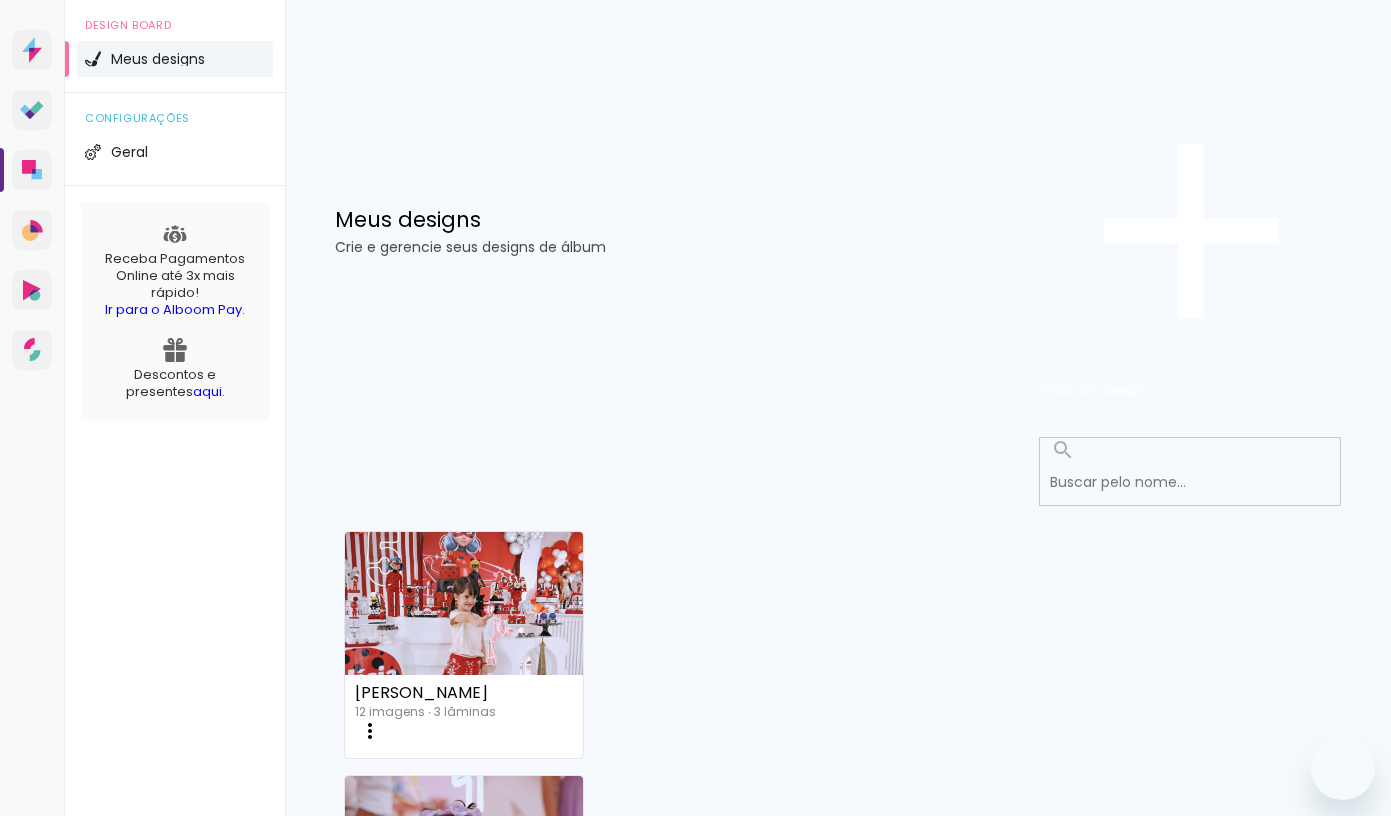 scroll, scrollTop: 0, scrollLeft: 0, axis: both 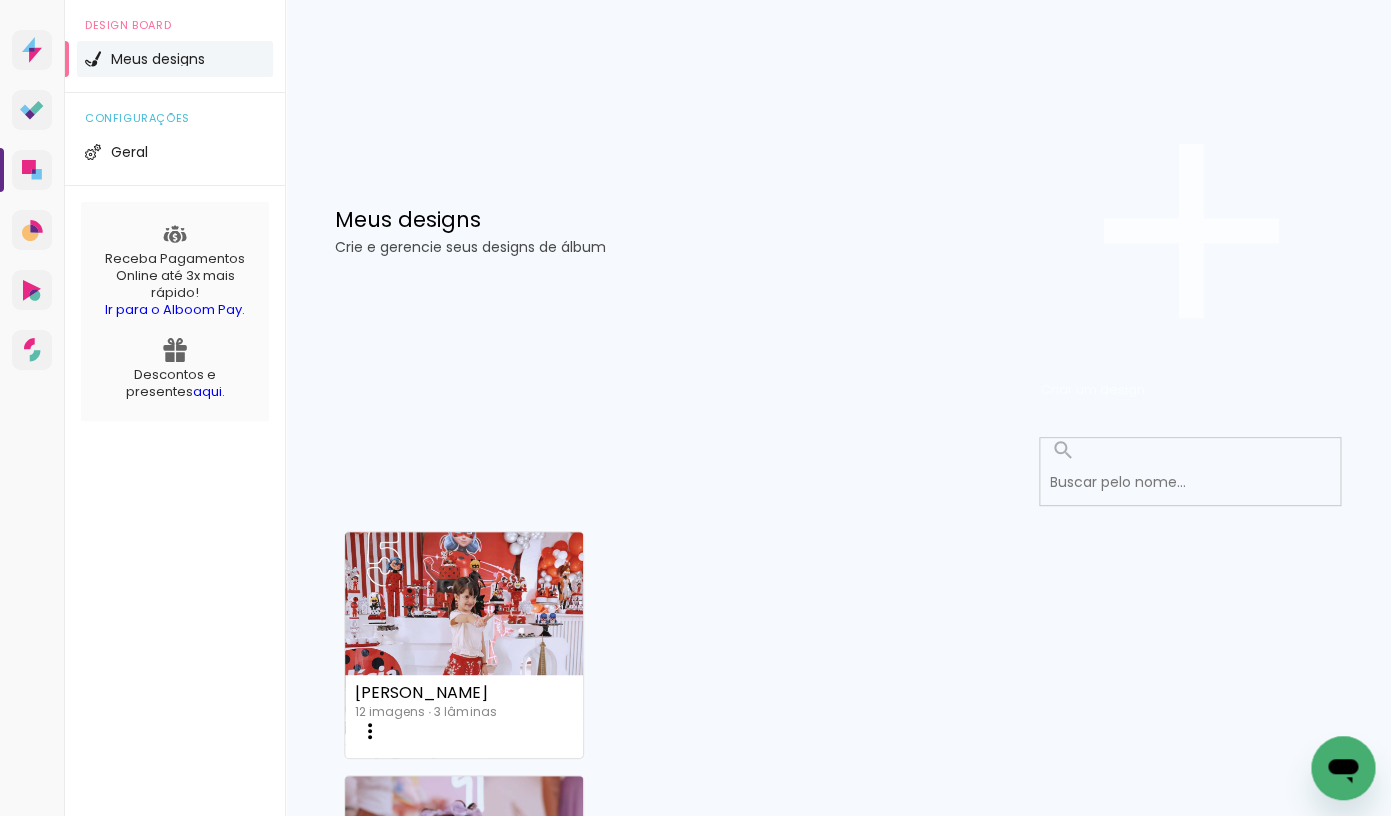 click on "Criar um design" 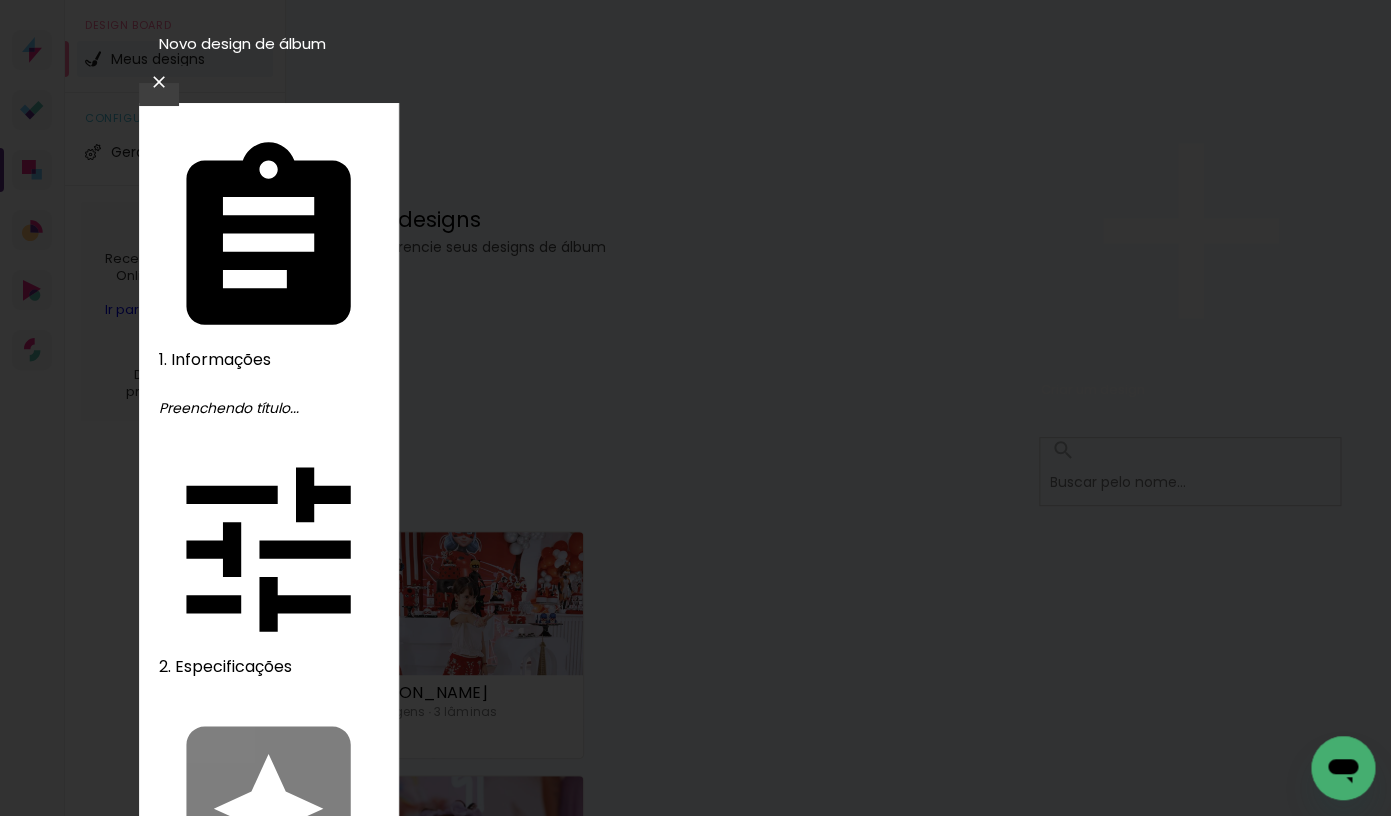 click at bounding box center [696, 1743] 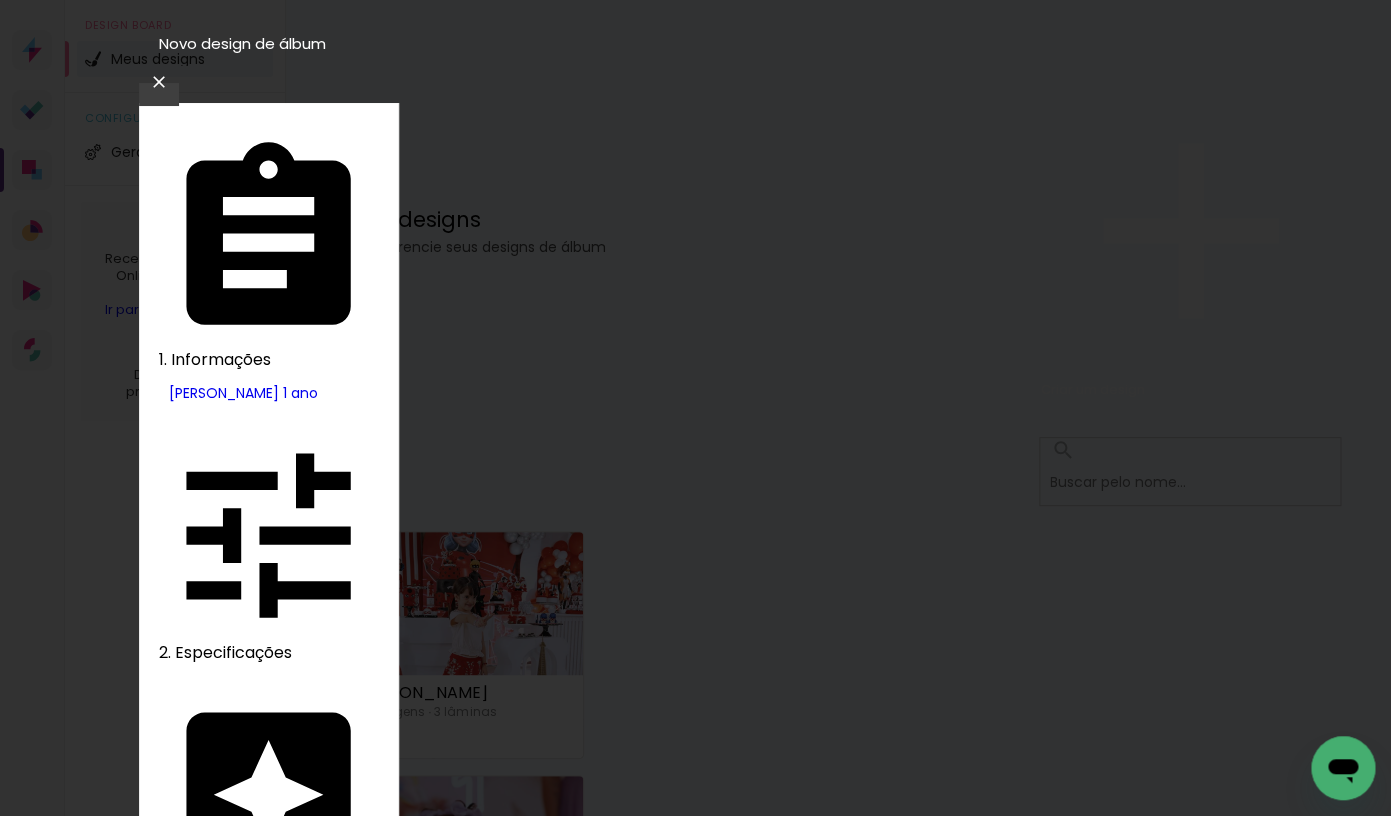 click on "Tamanho Livre" at bounding box center (432, 8507) 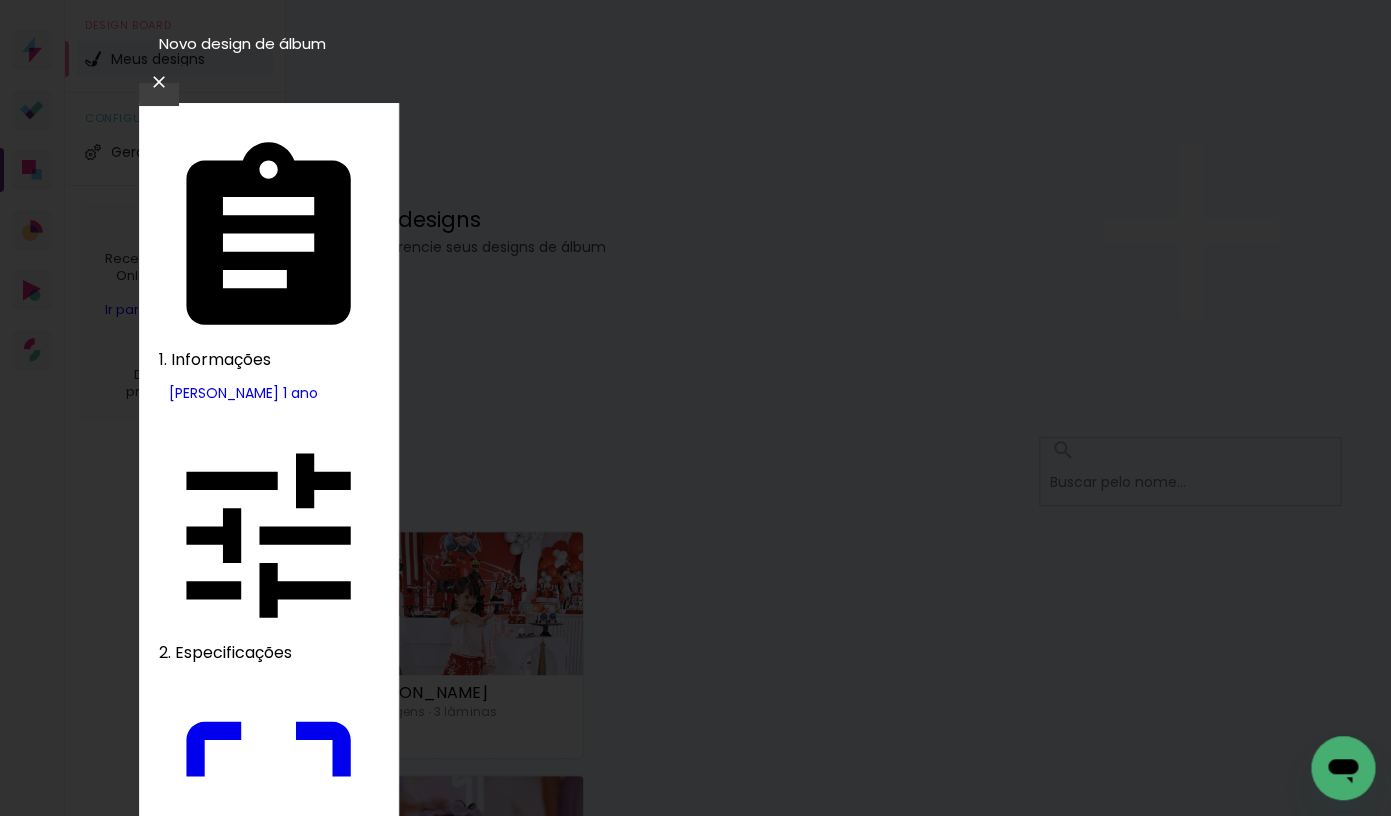 drag, startPoint x: 416, startPoint y: 527, endPoint x: 469, endPoint y: 529, distance: 53.037724 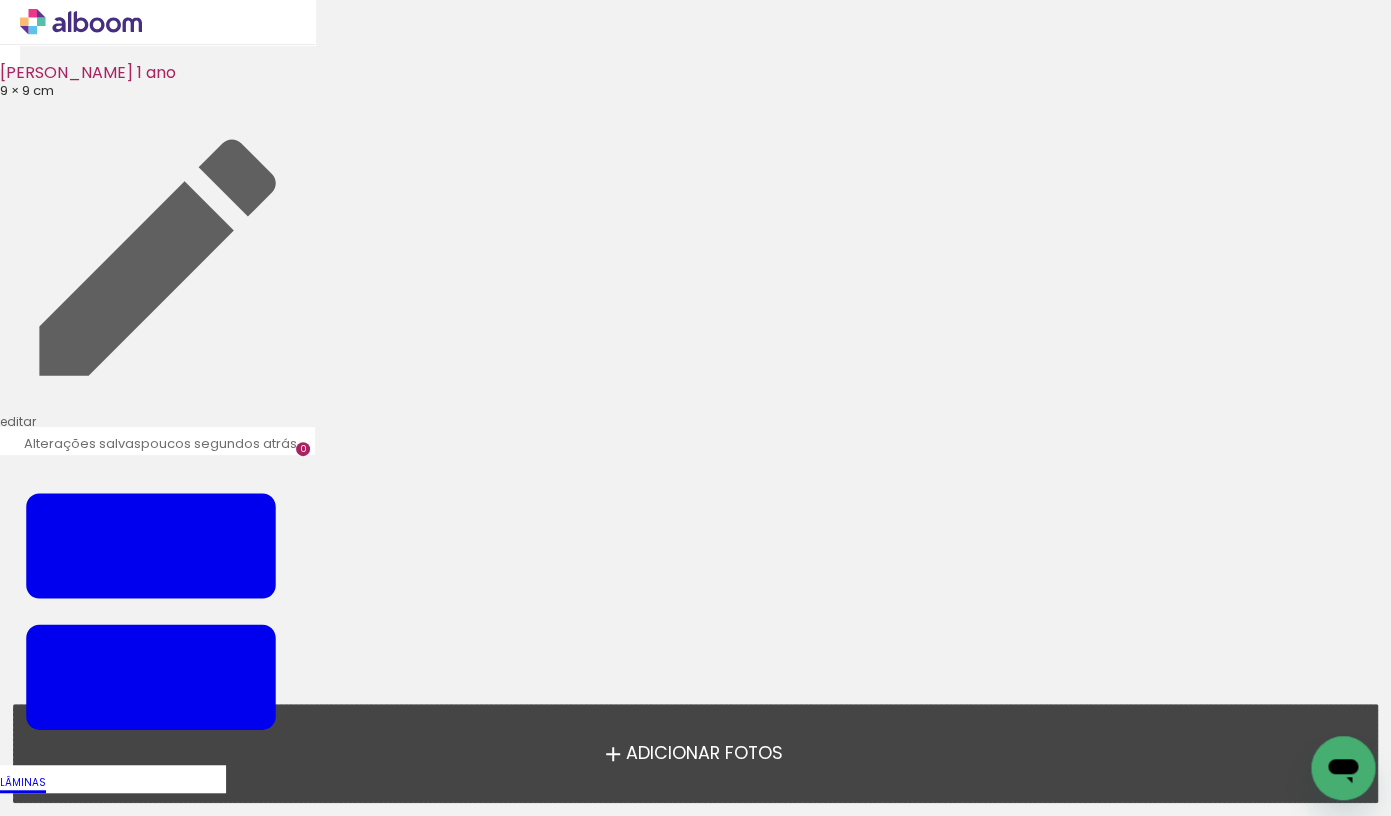 click on "Adicionar Fotos" at bounding box center [703, 754] 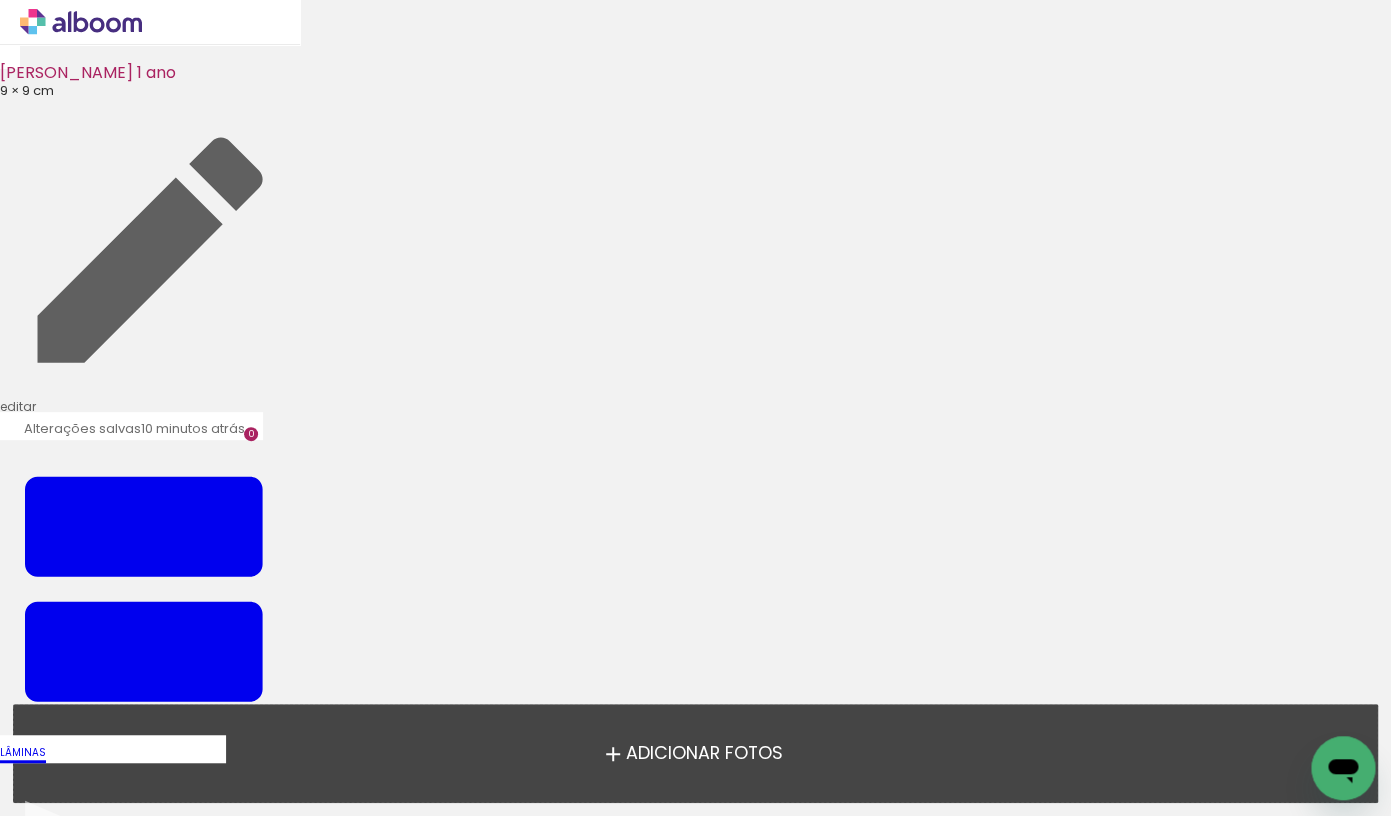 click on "Adicionar Fotos" at bounding box center [703, 754] 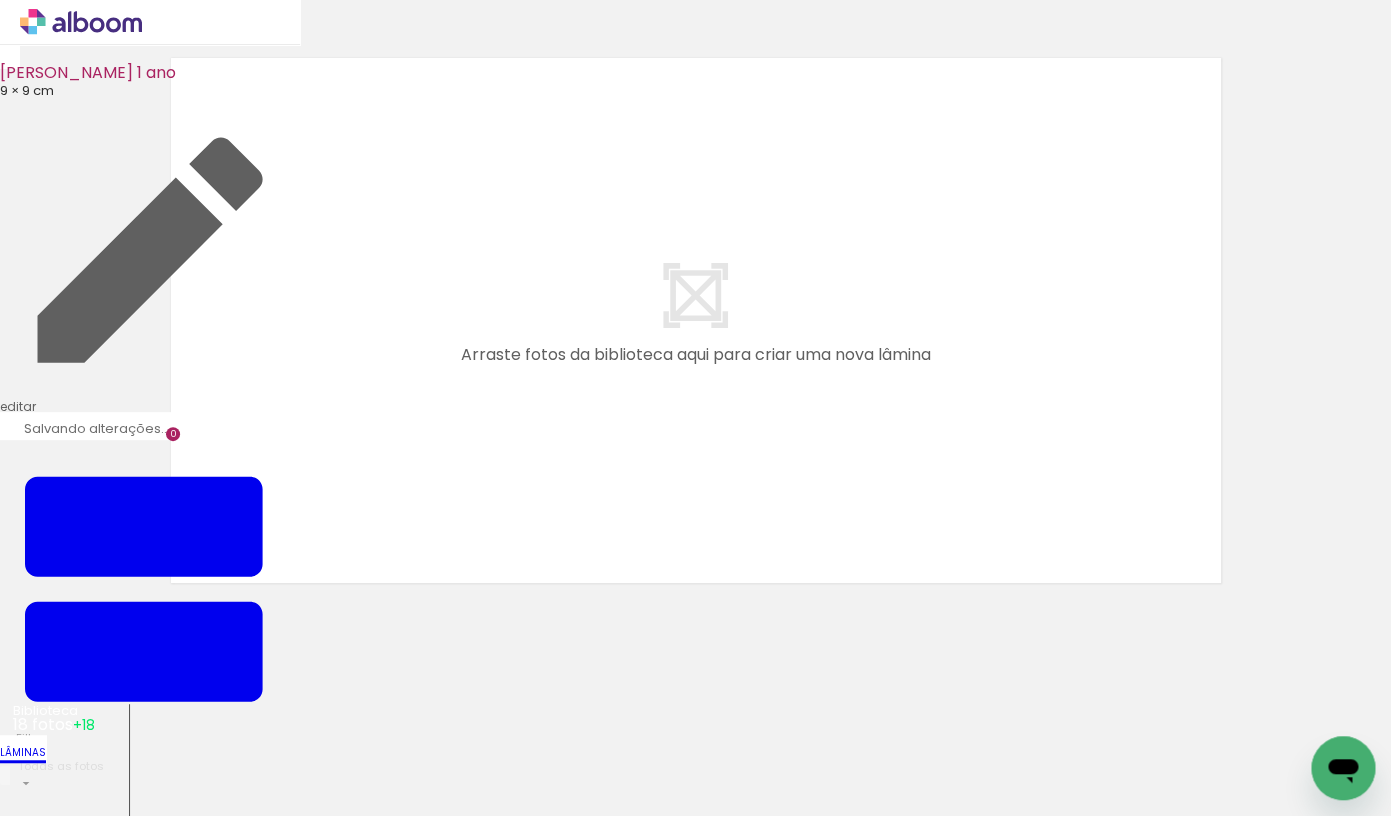 scroll, scrollTop: 25, scrollLeft: 0, axis: vertical 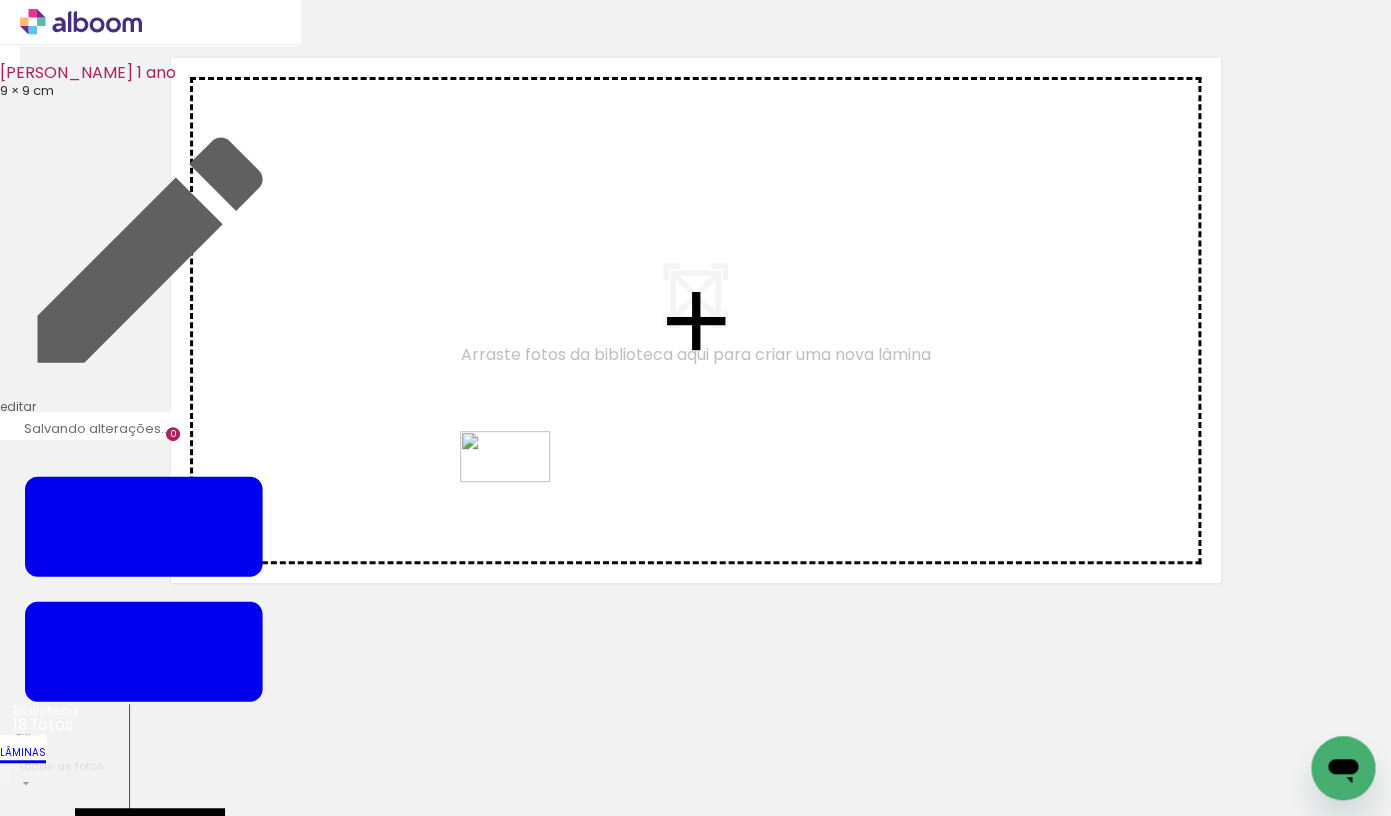 drag, startPoint x: 341, startPoint y: 751, endPoint x: 520, endPoint y: 491, distance: 315.65964 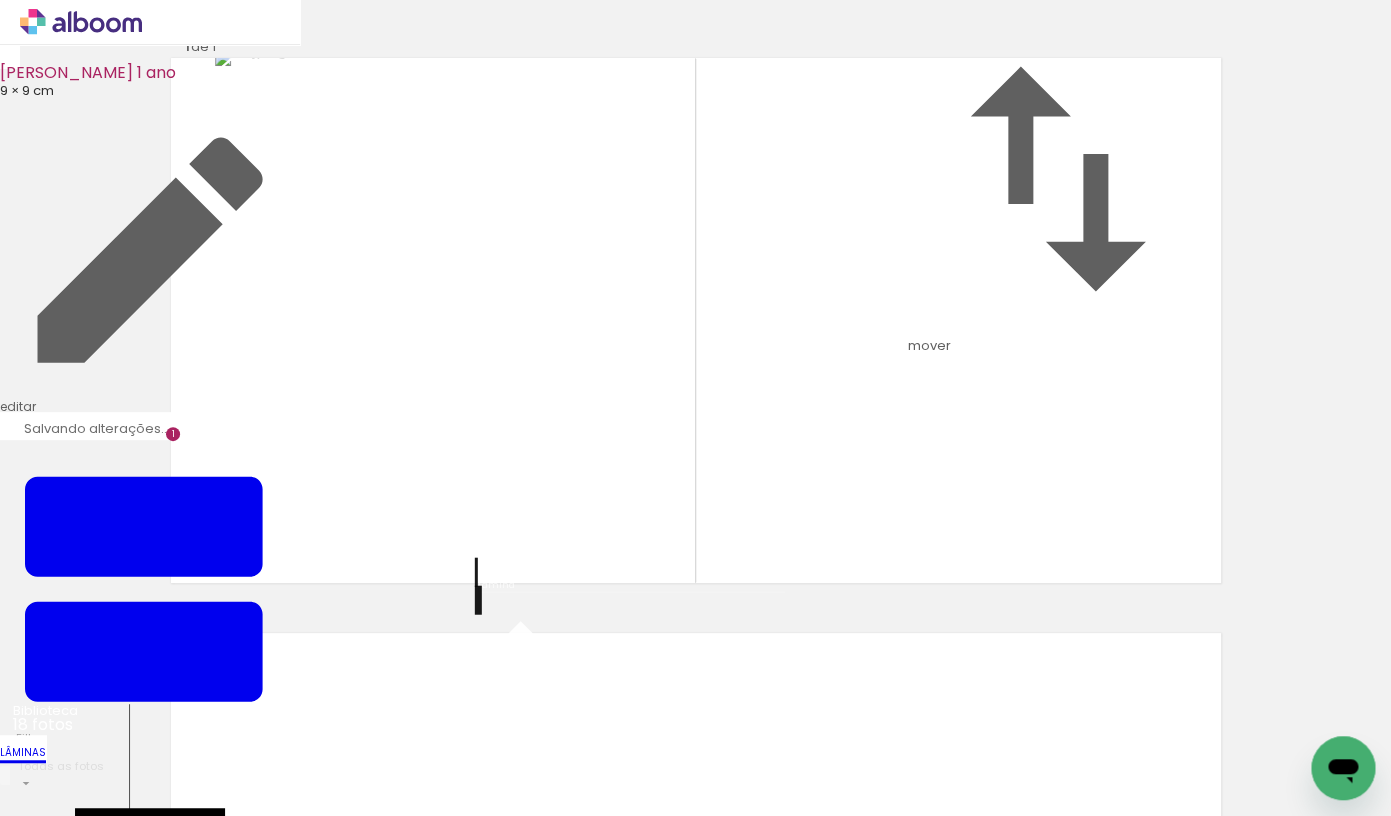 scroll, scrollTop: 25, scrollLeft: 0, axis: vertical 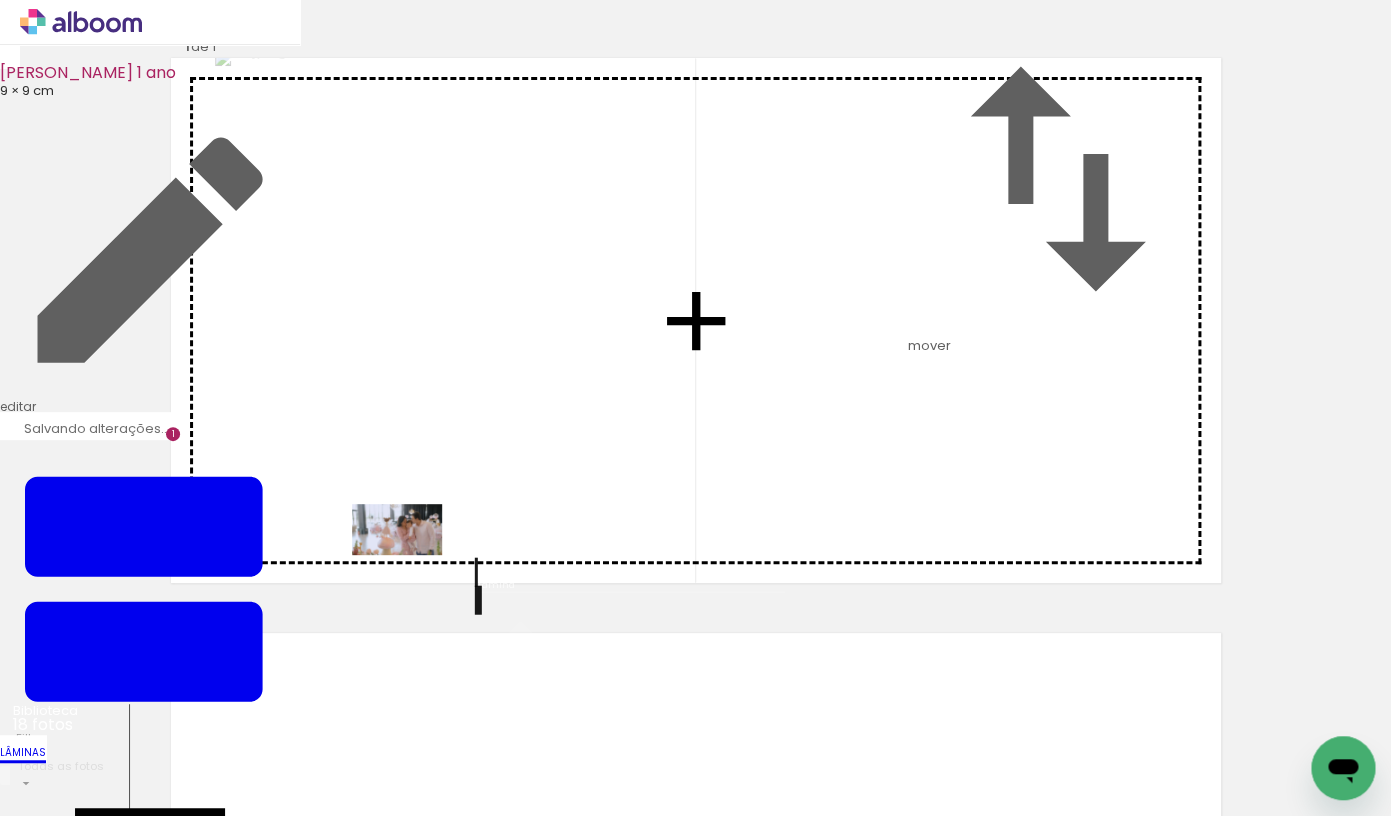 drag, startPoint x: 238, startPoint y: 762, endPoint x: 412, endPoint y: 564, distance: 263.5906 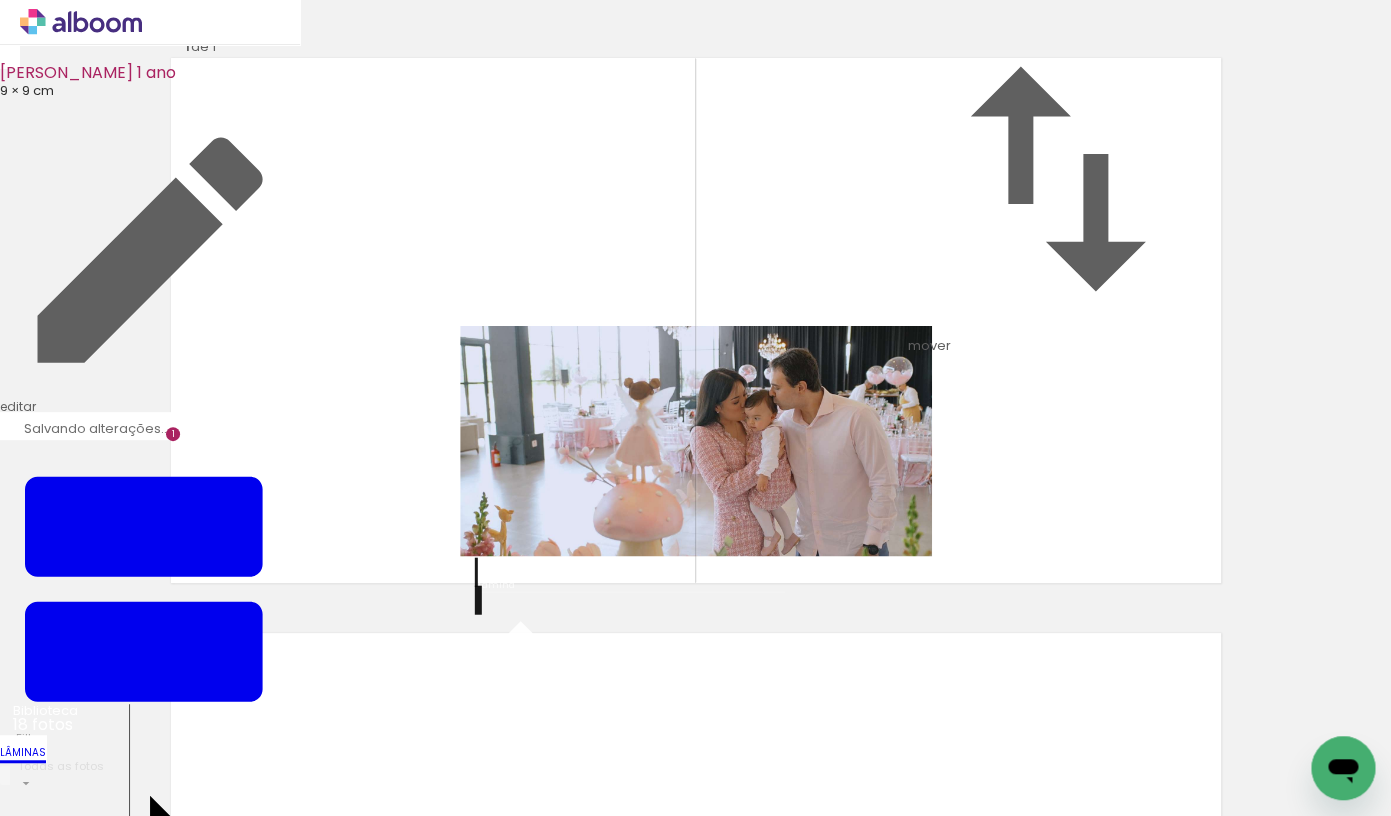 click at bounding box center (630, 1351) 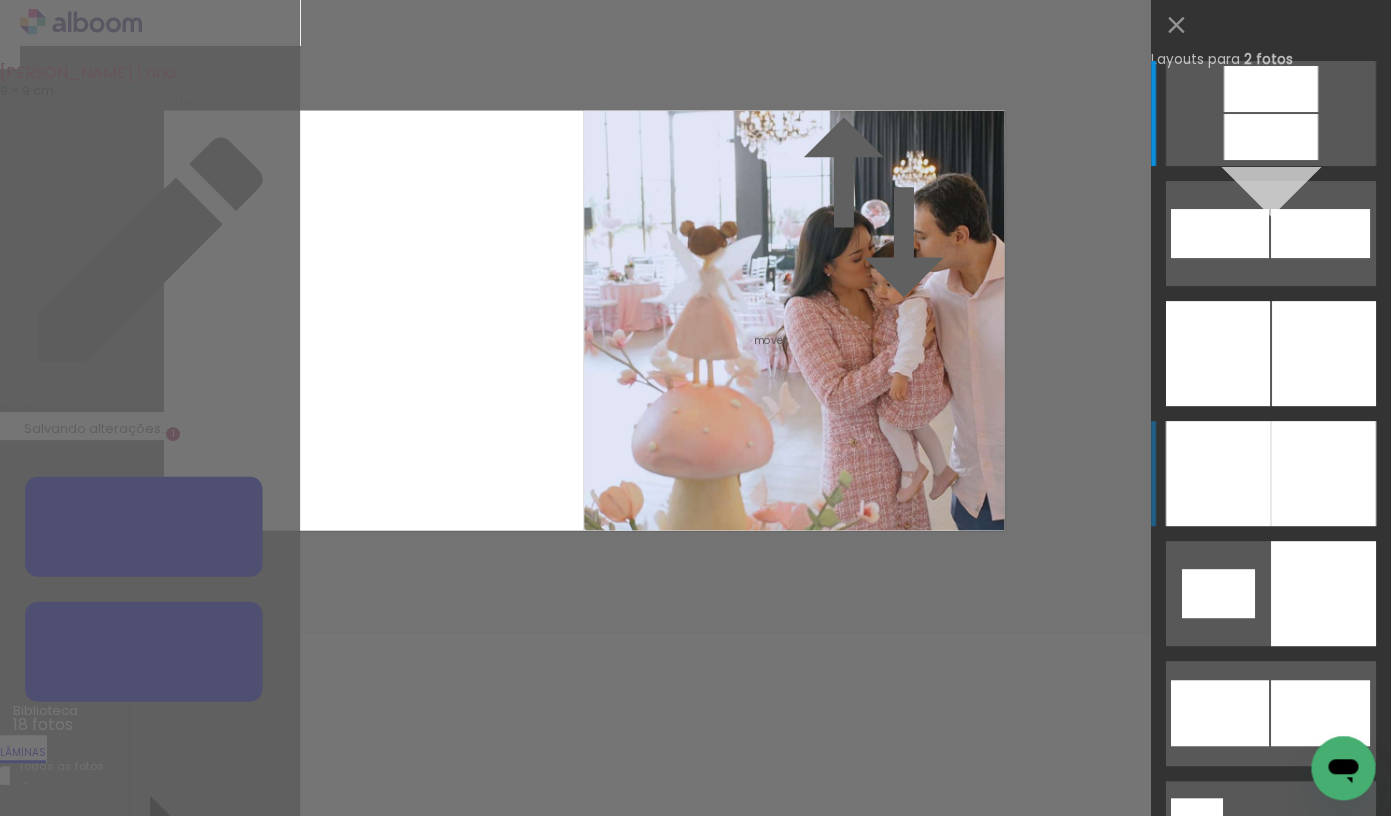 drag, startPoint x: 1320, startPoint y: 456, endPoint x: 1255, endPoint y: 461, distance: 65.192024 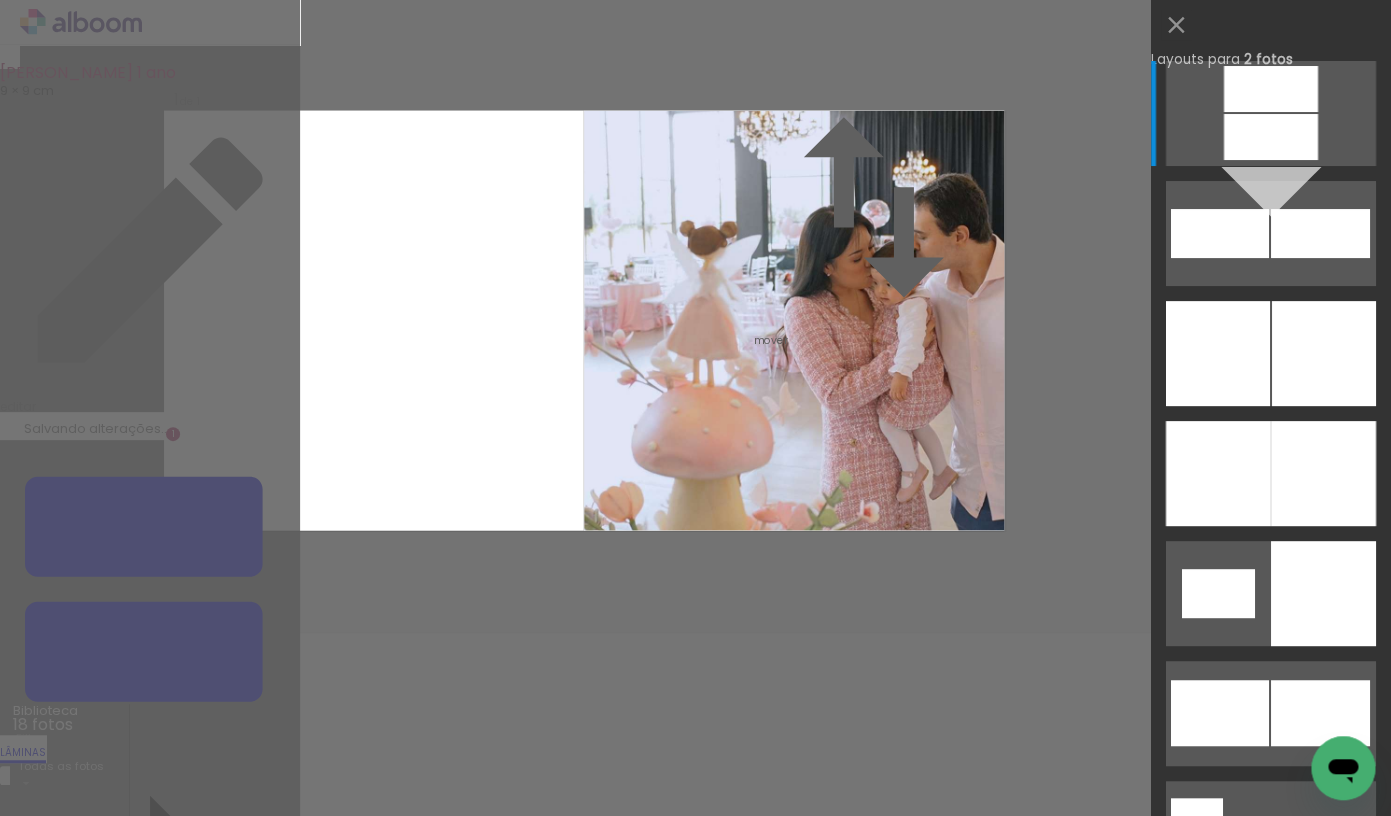 click at bounding box center (1271, 137) 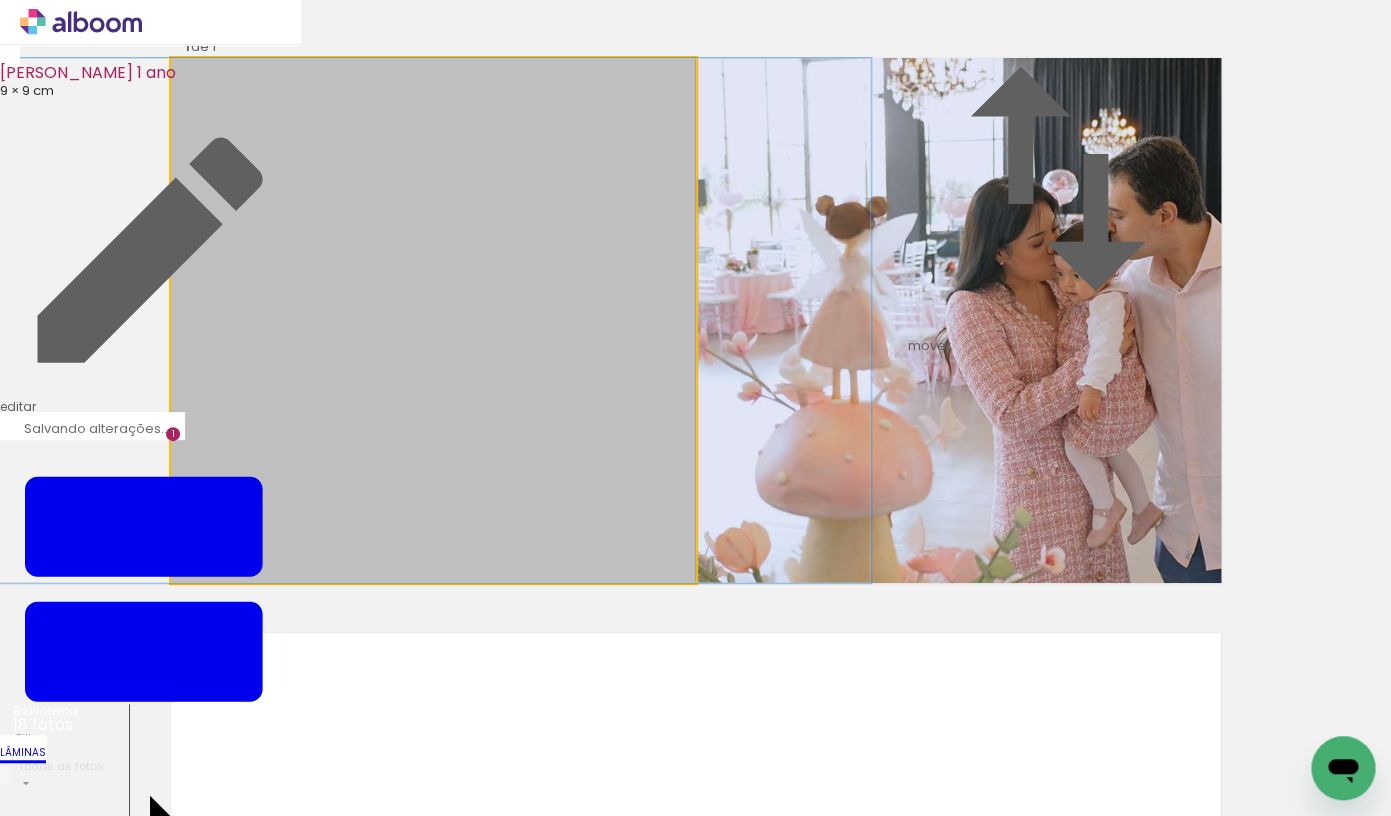 drag, startPoint x: 562, startPoint y: 442, endPoint x: 542, endPoint y: 440, distance: 20.09975 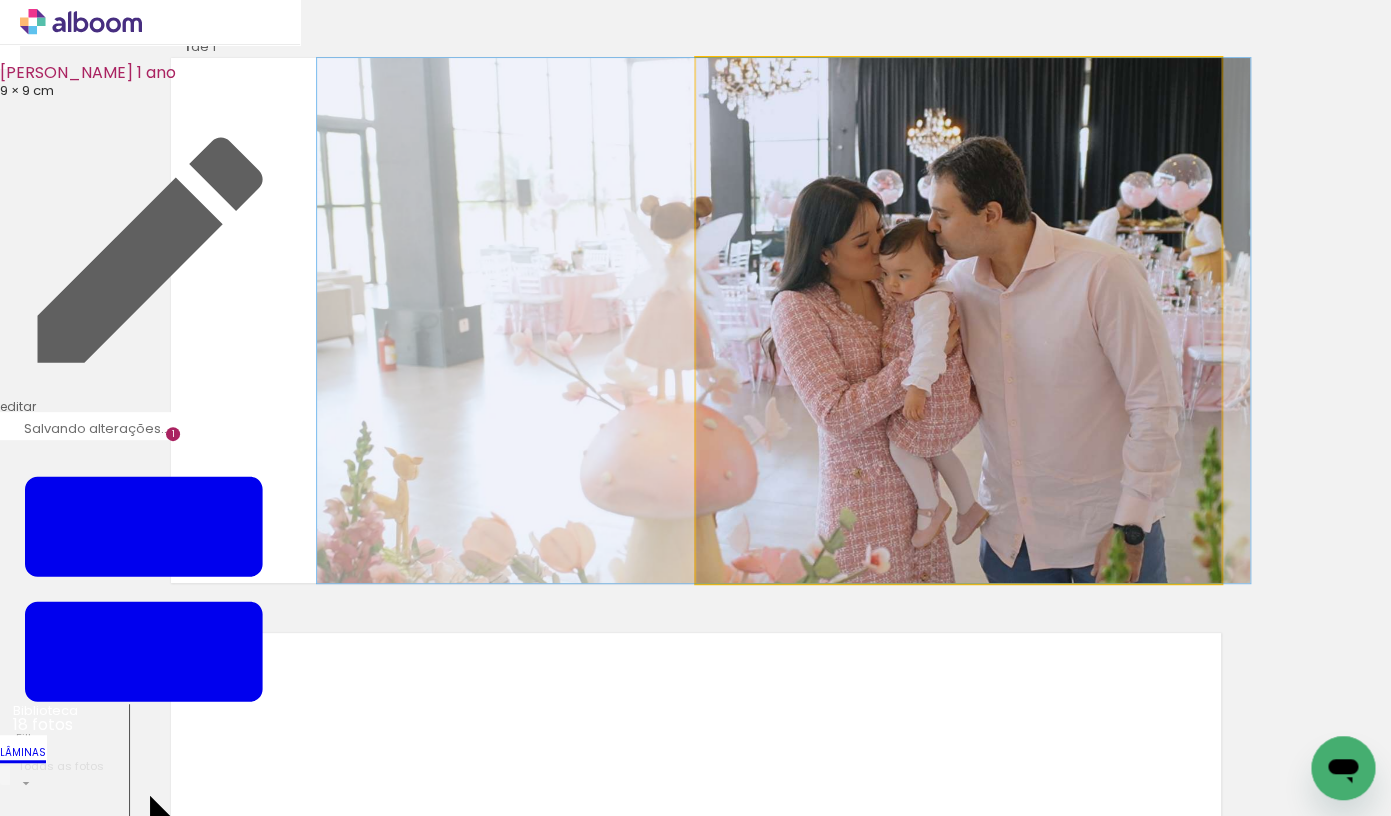 drag, startPoint x: 1120, startPoint y: 466, endPoint x: 945, endPoint y: 451, distance: 175.64168 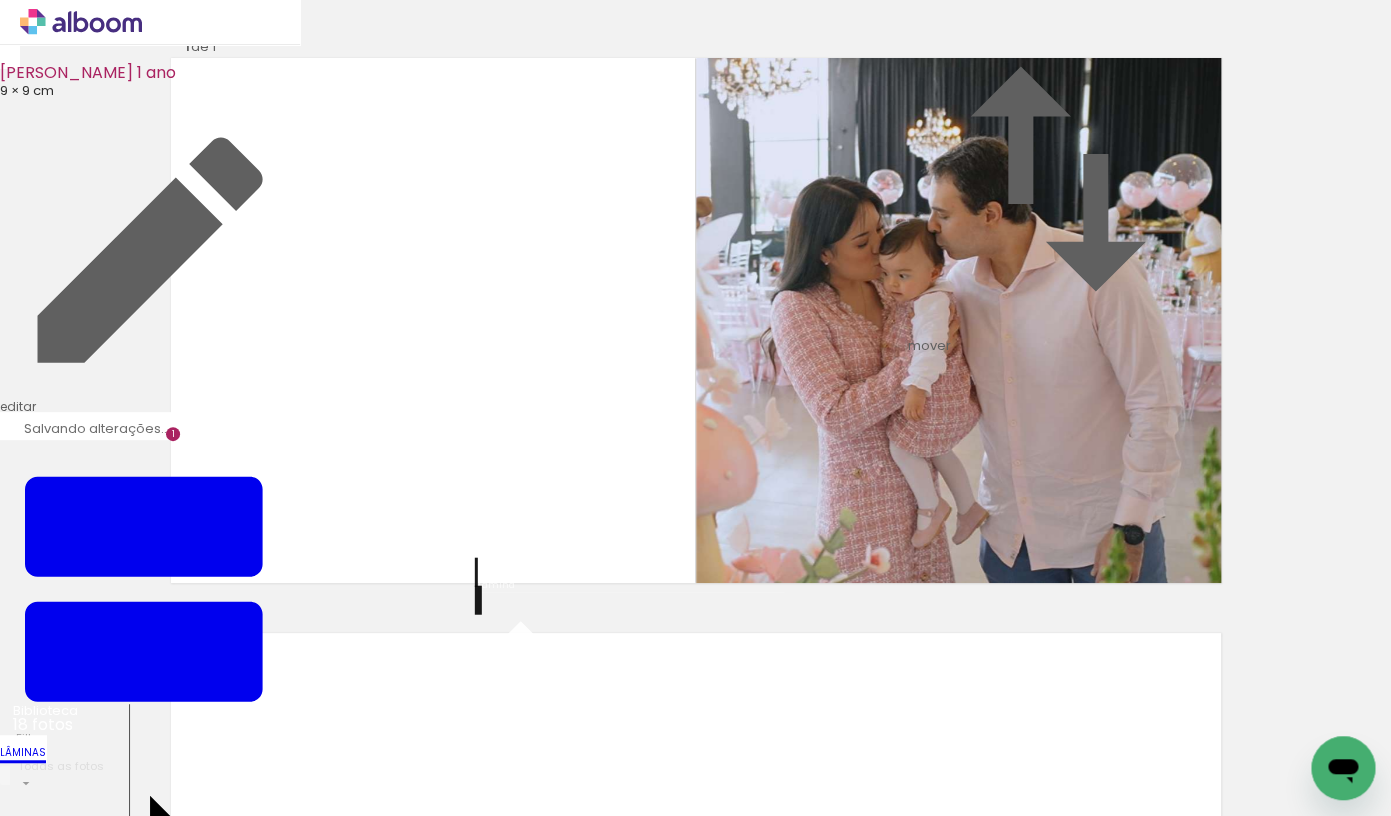 scroll, scrollTop: 639, scrollLeft: 0, axis: vertical 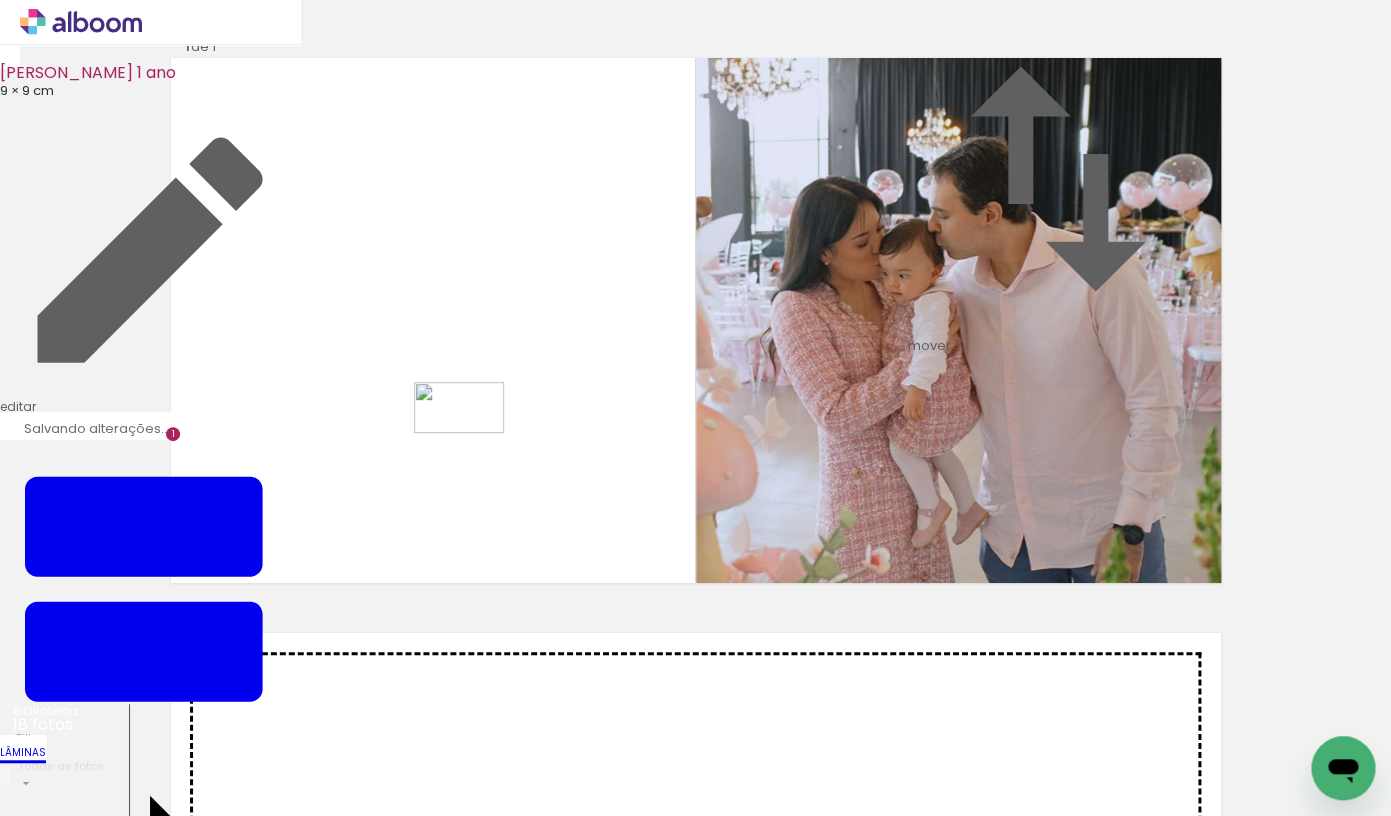 drag, startPoint x: 657, startPoint y: 749, endPoint x: 469, endPoint y: 423, distance: 376.32434 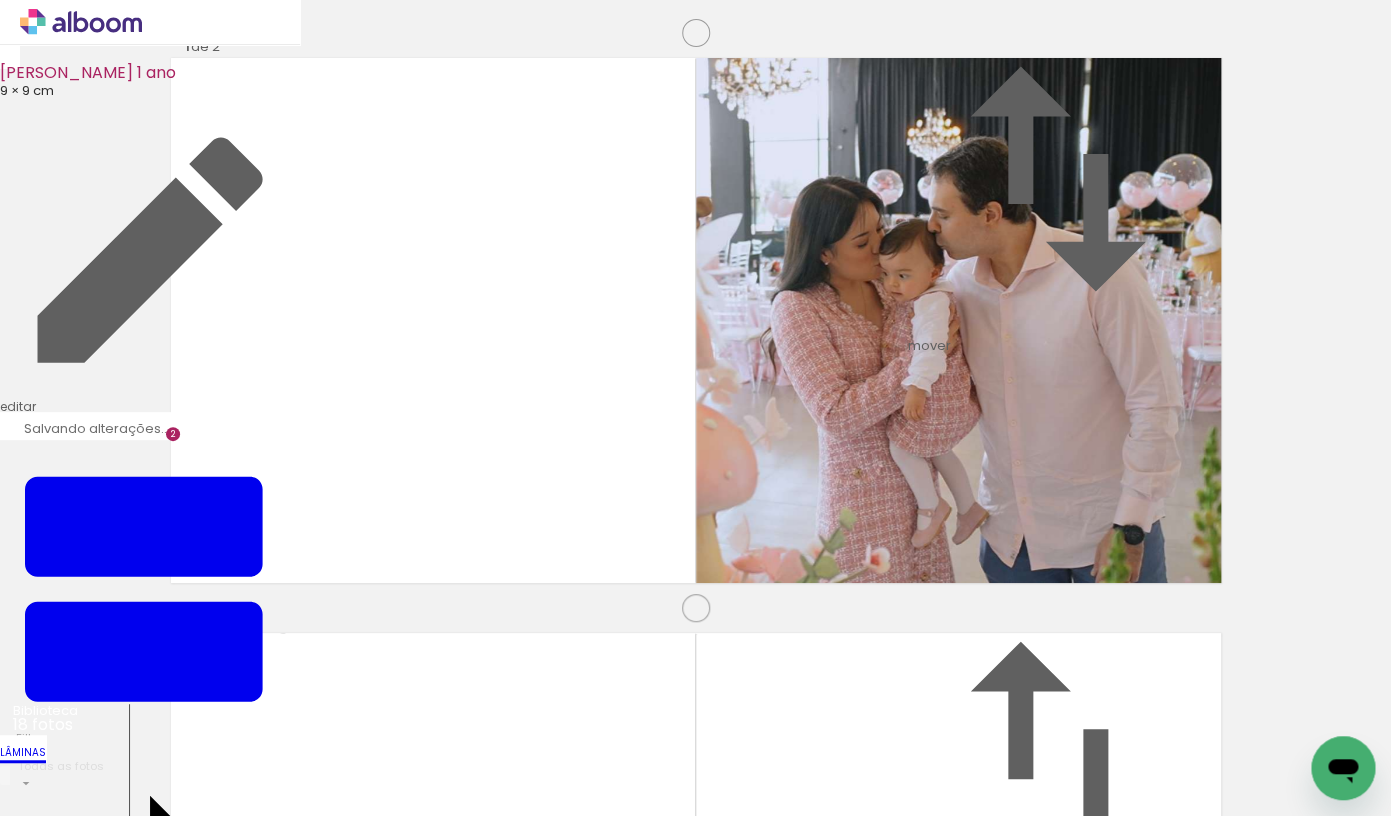 scroll, scrollTop: 601, scrollLeft: 0, axis: vertical 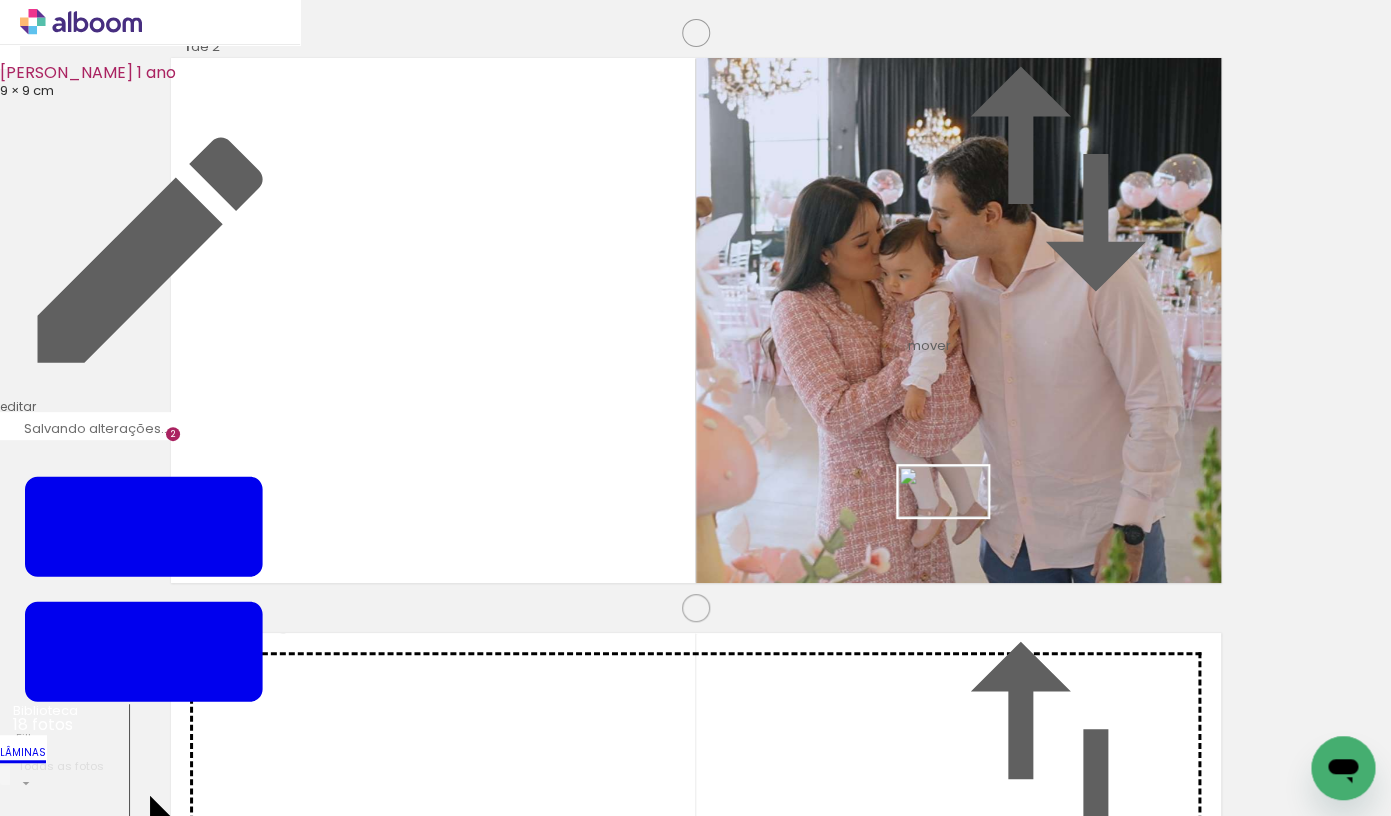 drag, startPoint x: 854, startPoint y: 759, endPoint x: 943, endPoint y: 535, distance: 241.03319 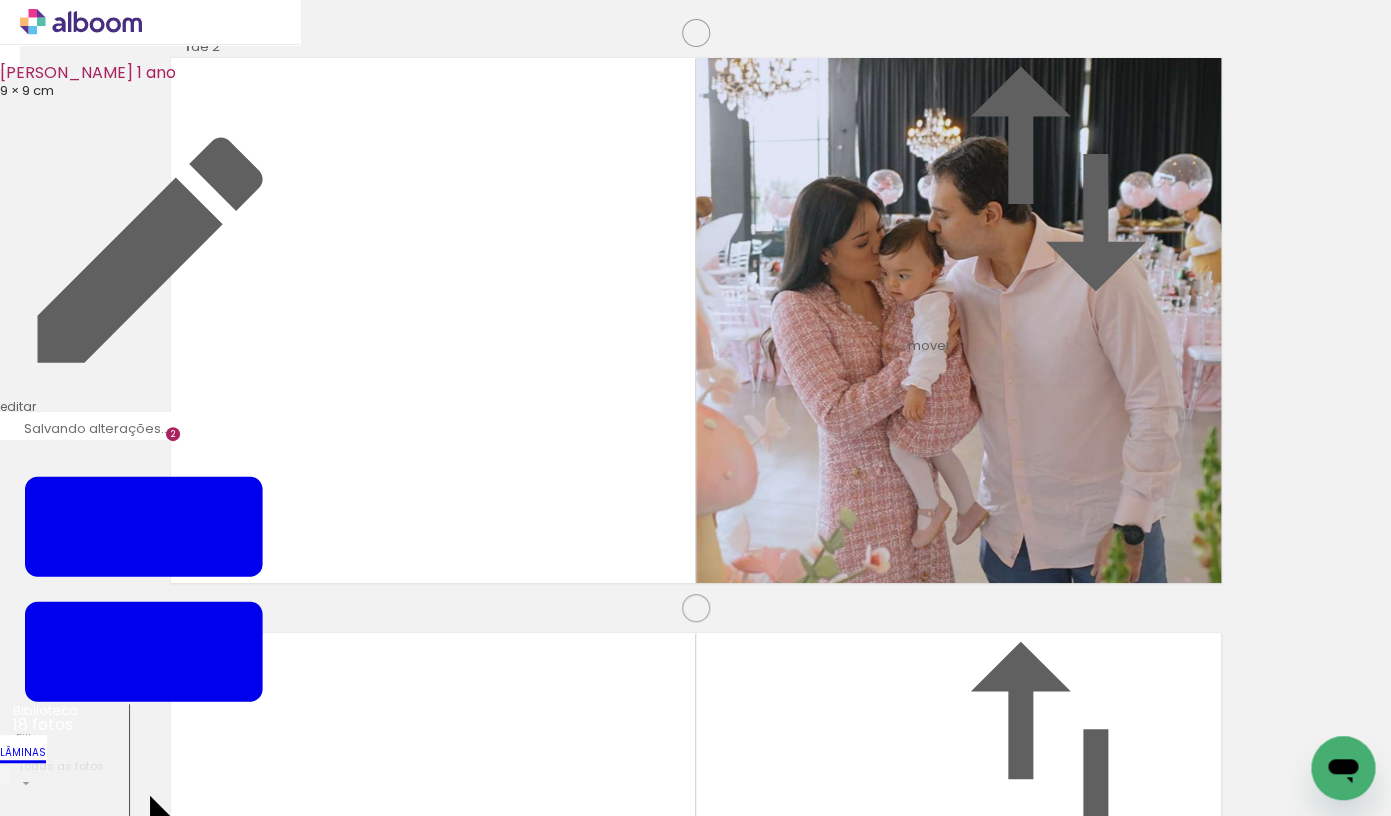 click at bounding box center (630, 1915) 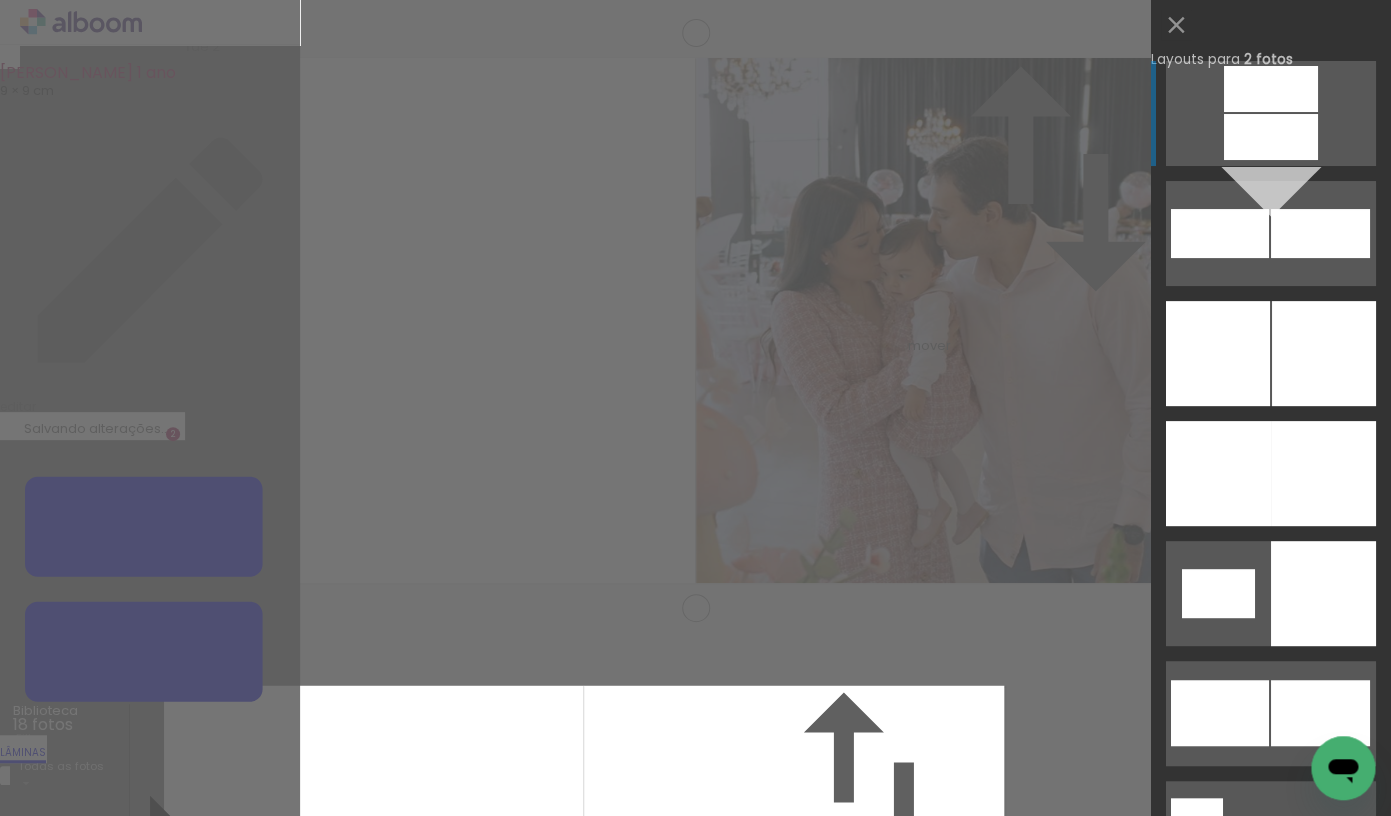 scroll, scrollTop: 600, scrollLeft: 0, axis: vertical 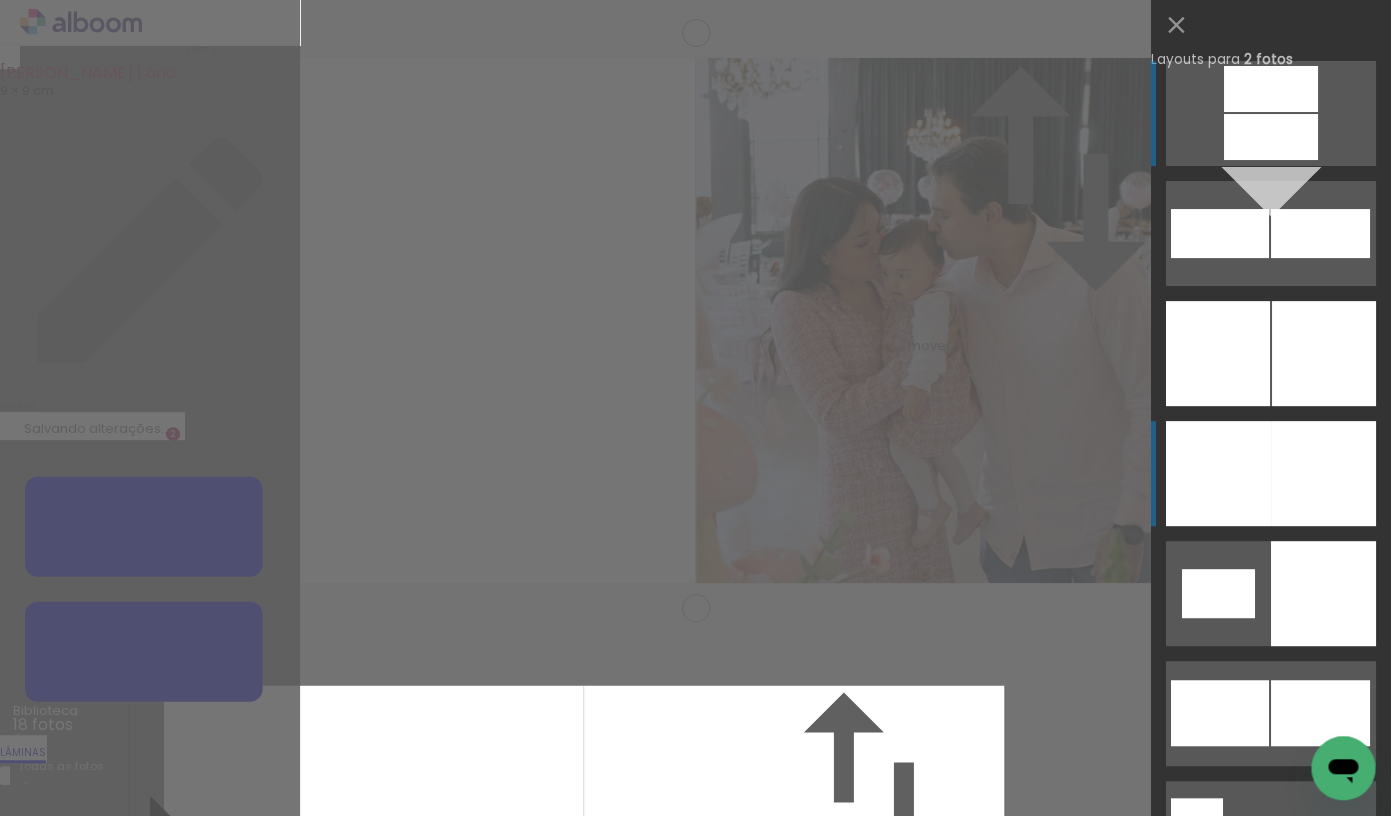 click at bounding box center (1271, 89) 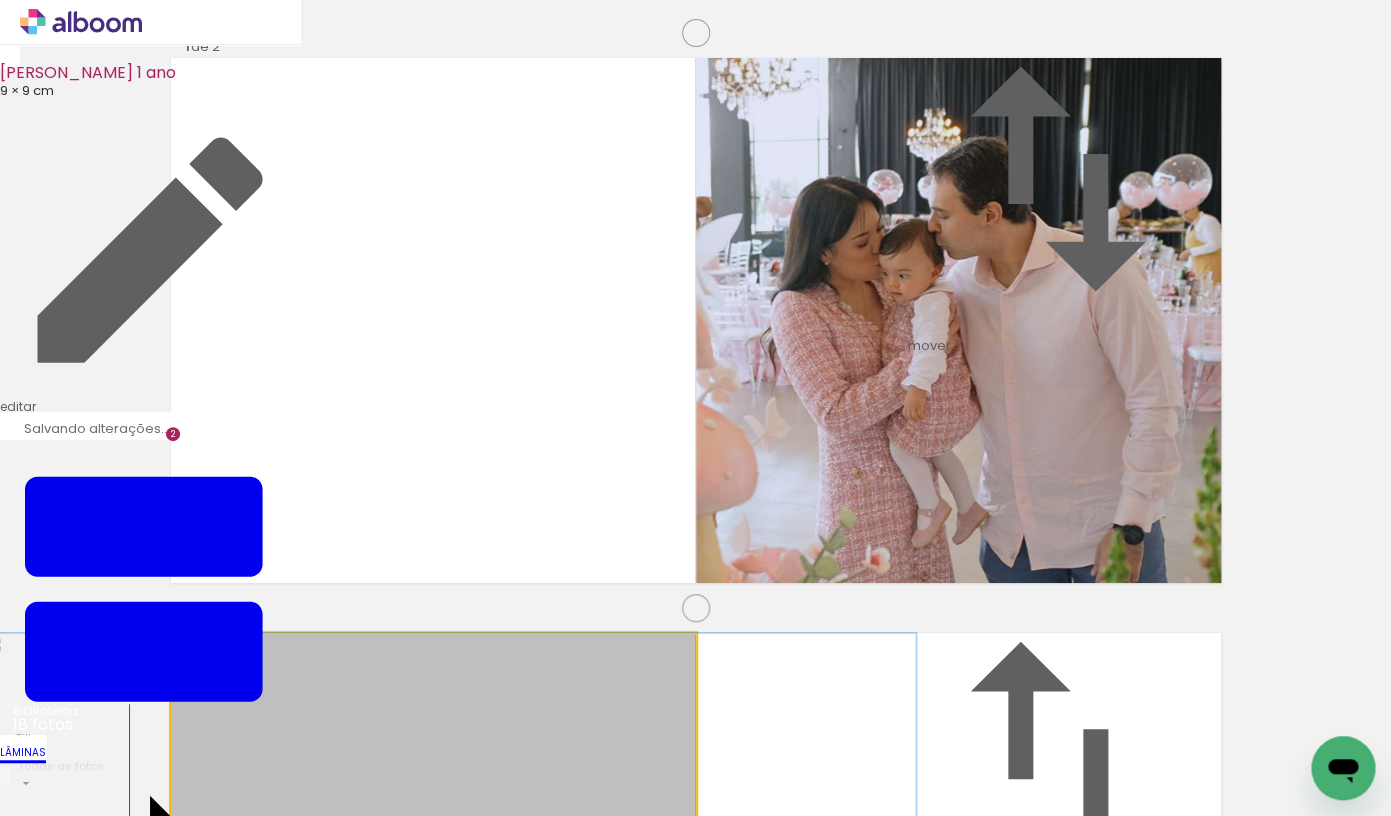 click on "2  de 2" 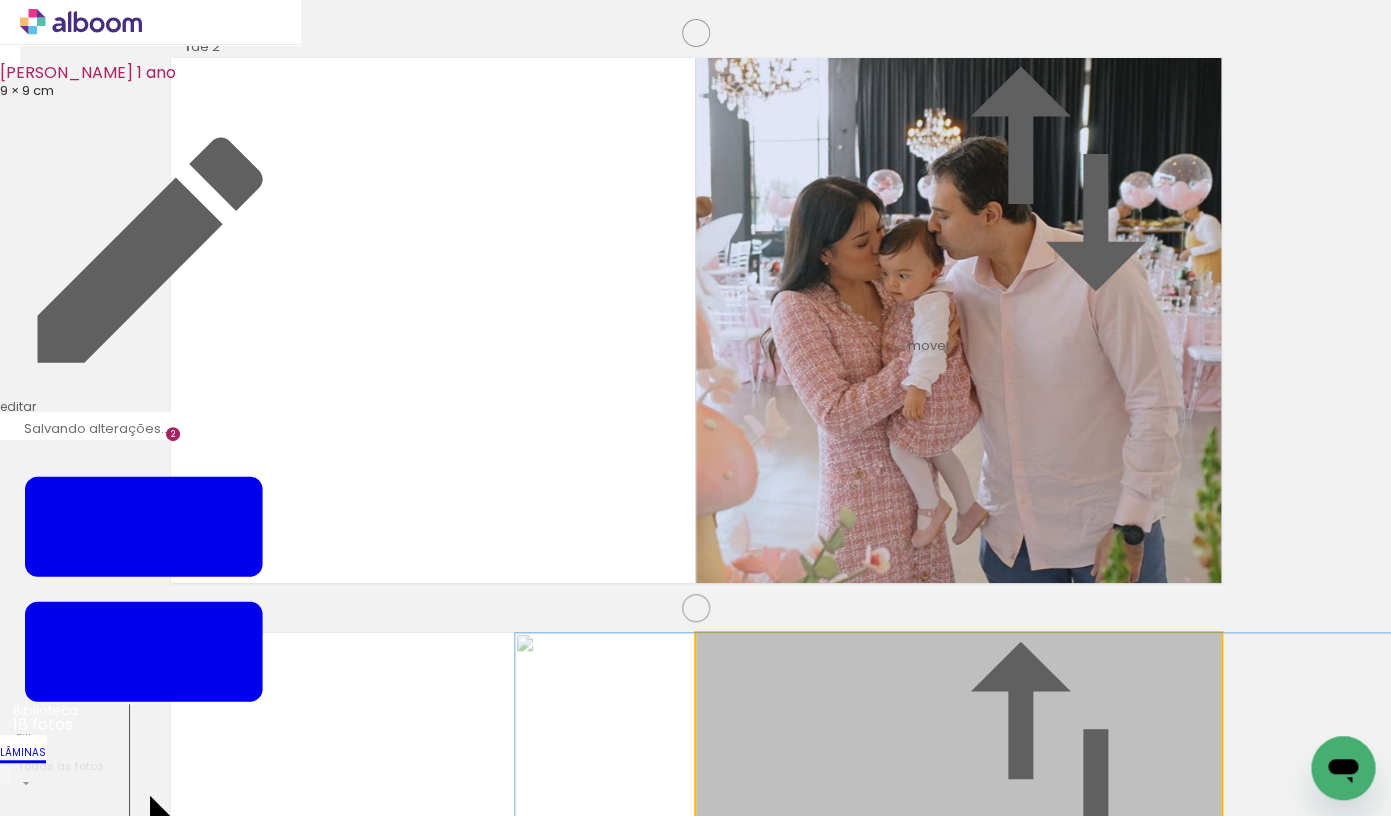 drag, startPoint x: 1063, startPoint y: 427, endPoint x: 1086, endPoint y: 425, distance: 23.086792 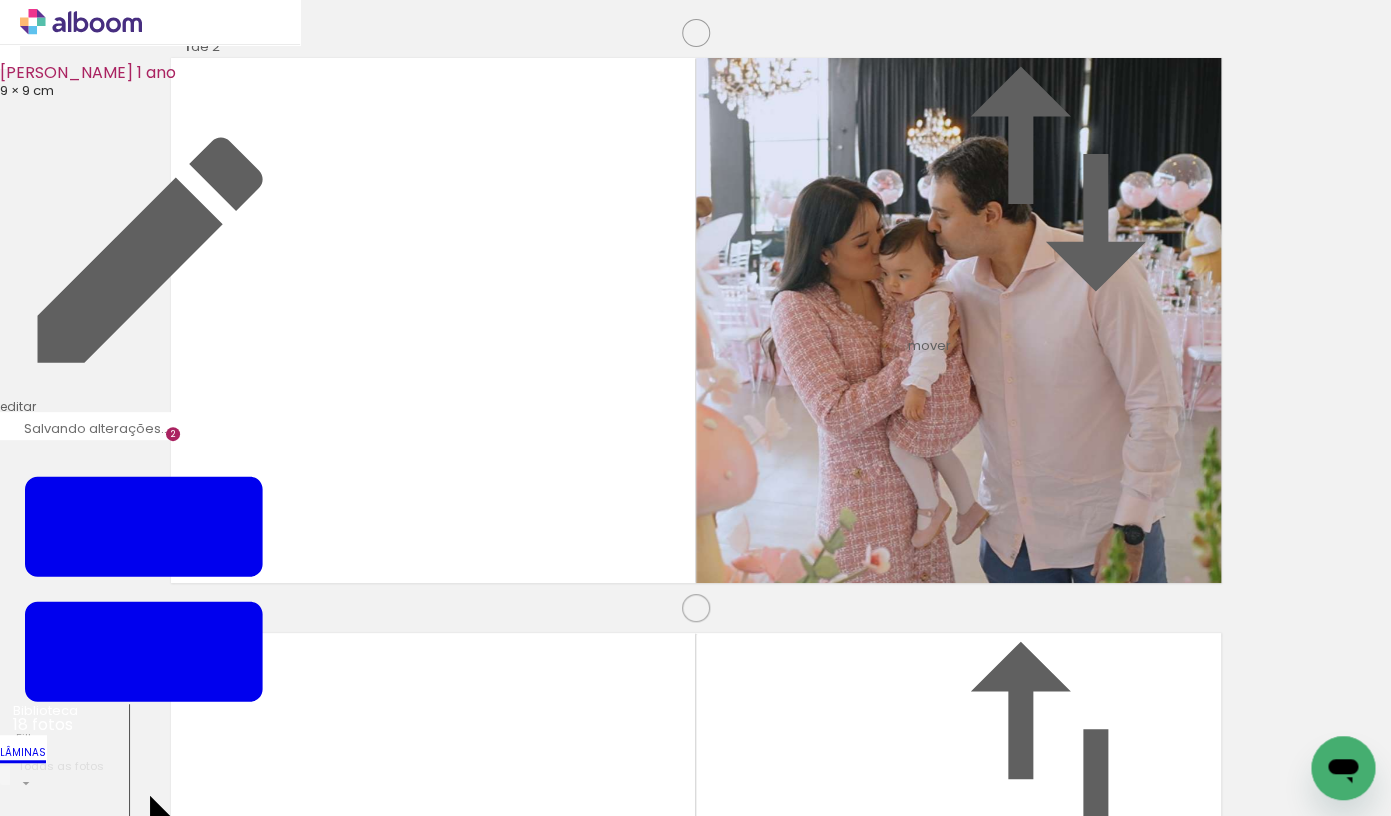 scroll, scrollTop: 1214, scrollLeft: 0, axis: vertical 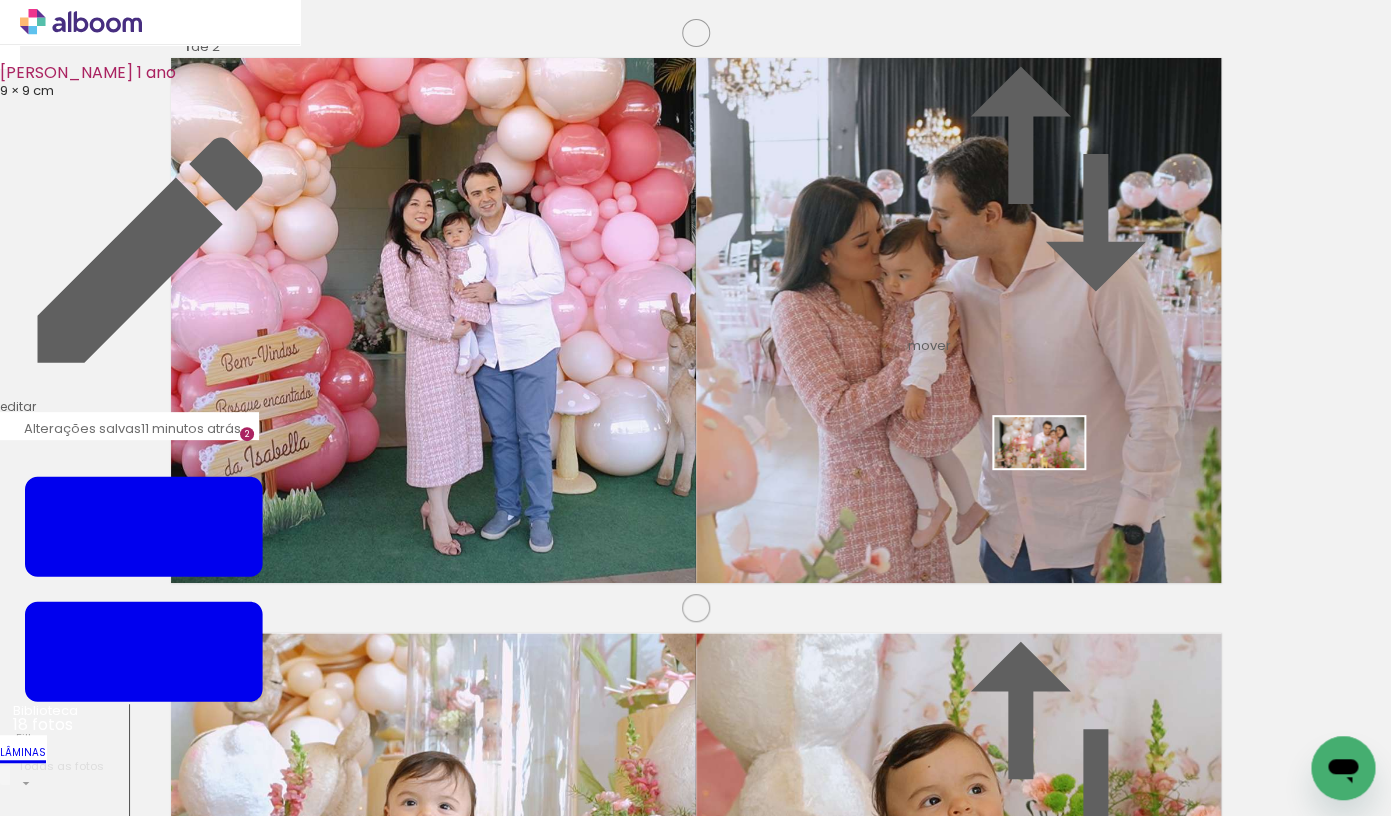 drag, startPoint x: 1102, startPoint y: 761, endPoint x: 1054, endPoint y: 472, distance: 292.95905 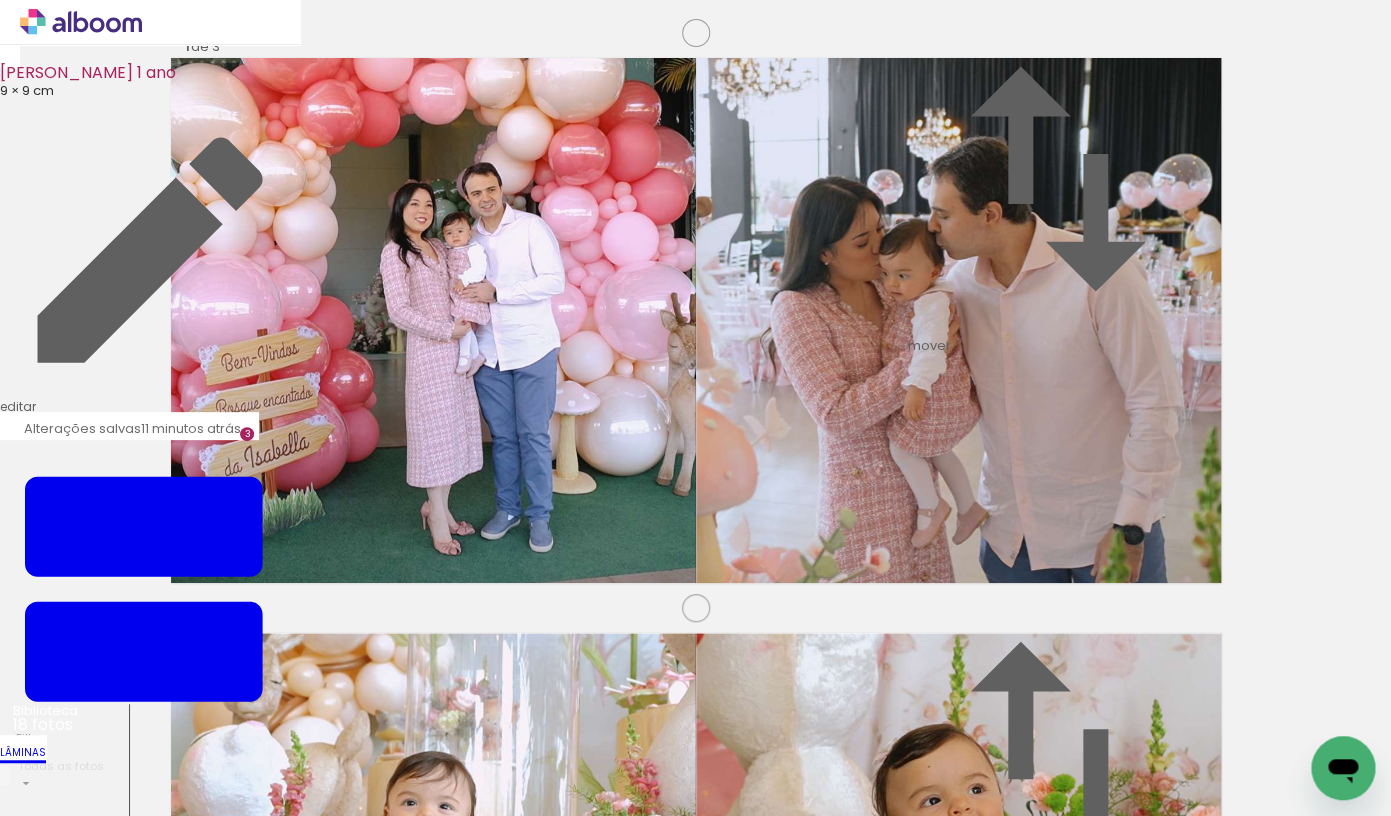 scroll, scrollTop: 1176, scrollLeft: 0, axis: vertical 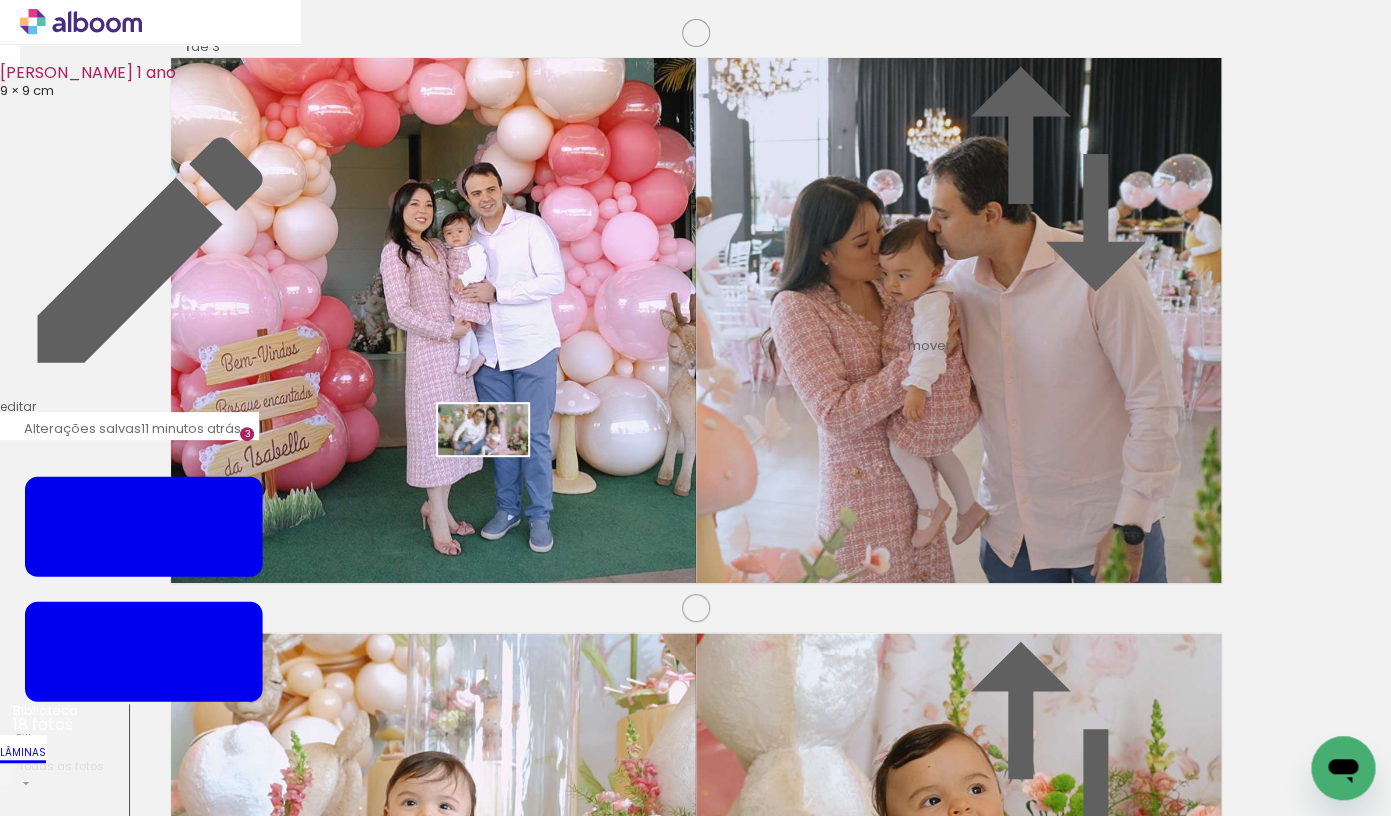 drag, startPoint x: 531, startPoint y: 757, endPoint x: 497, endPoint y: 460, distance: 298.9398 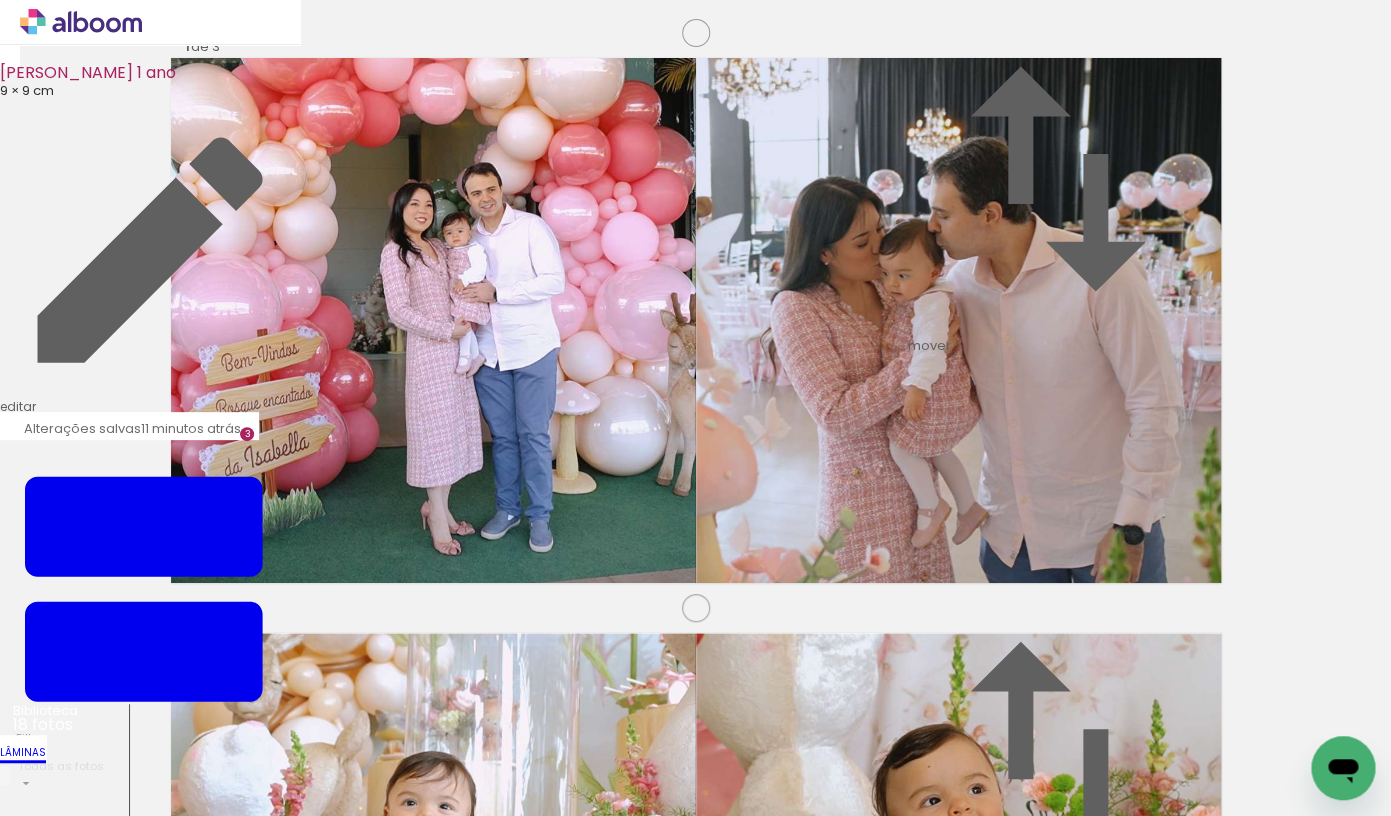 click at bounding box center [630, 2501] 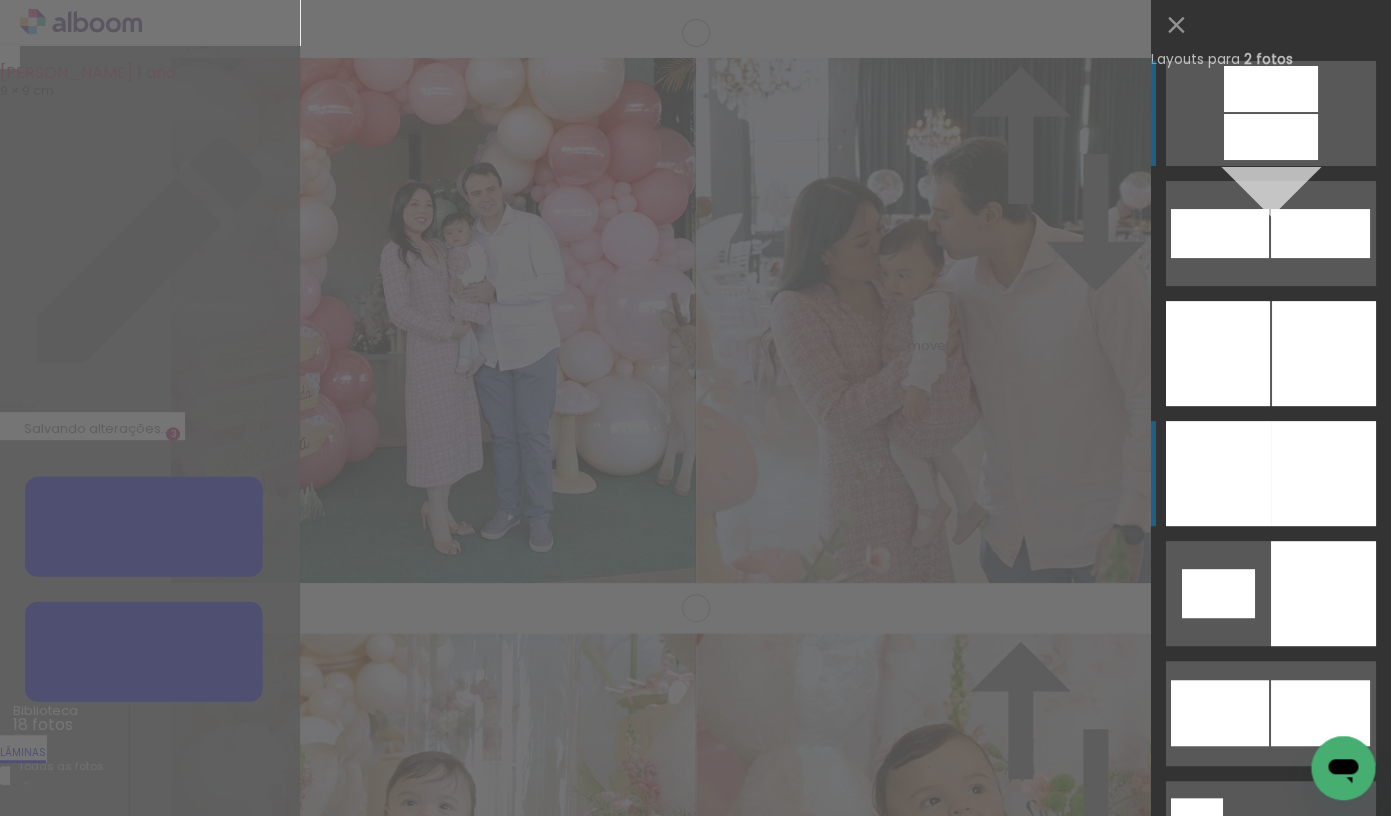 scroll, scrollTop: 1175, scrollLeft: 0, axis: vertical 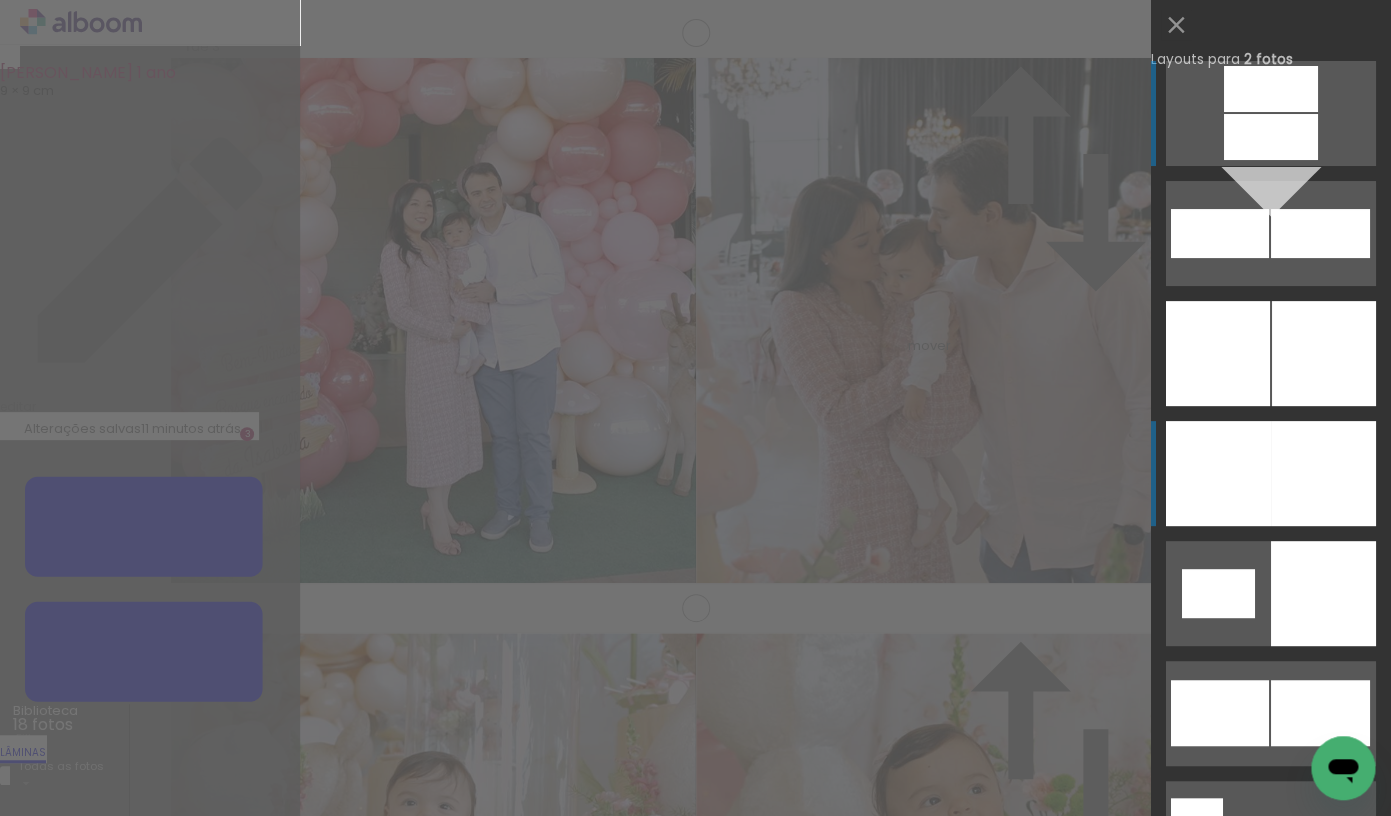 click at bounding box center (1271, 137) 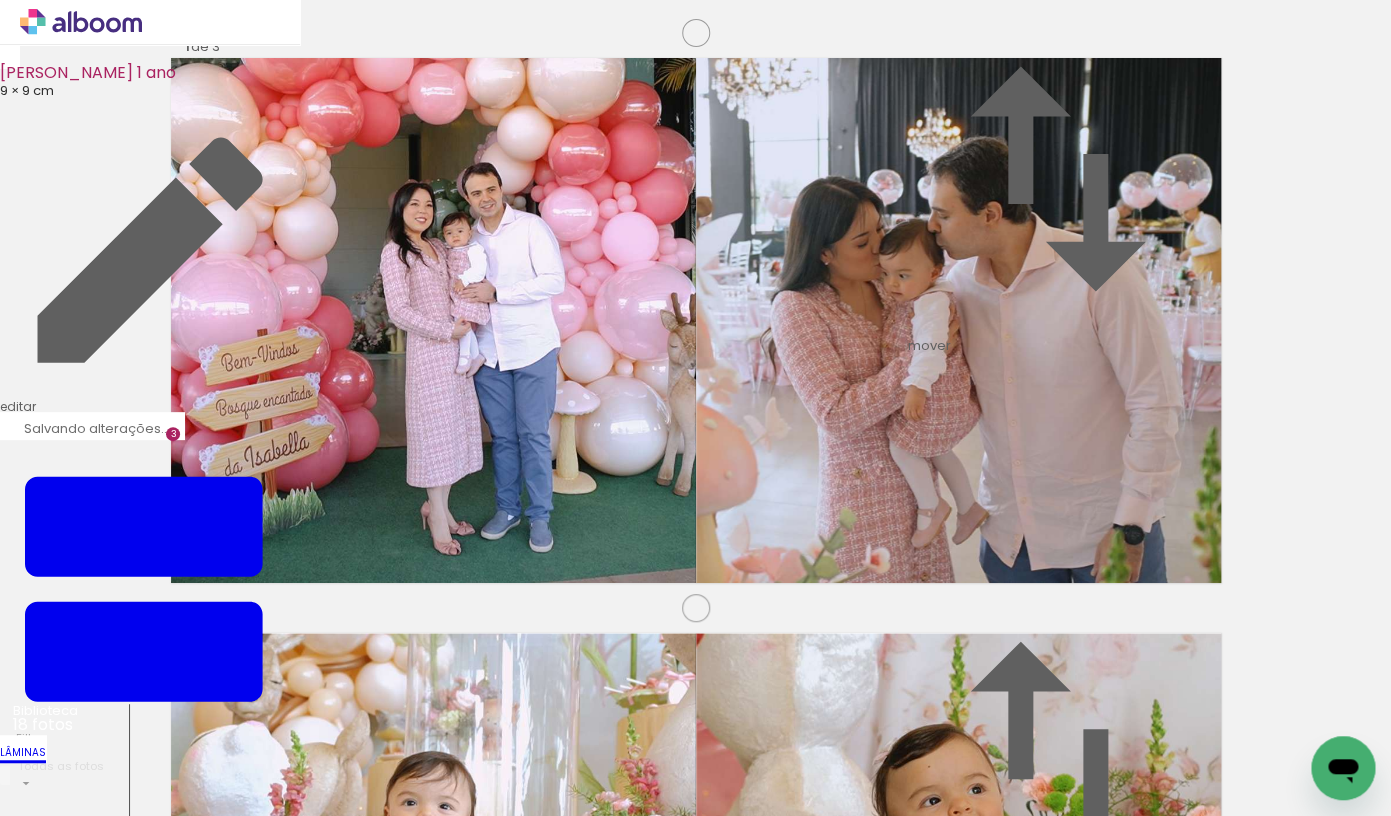 drag, startPoint x: 556, startPoint y: 379, endPoint x: 421, endPoint y: 373, distance: 135.13327 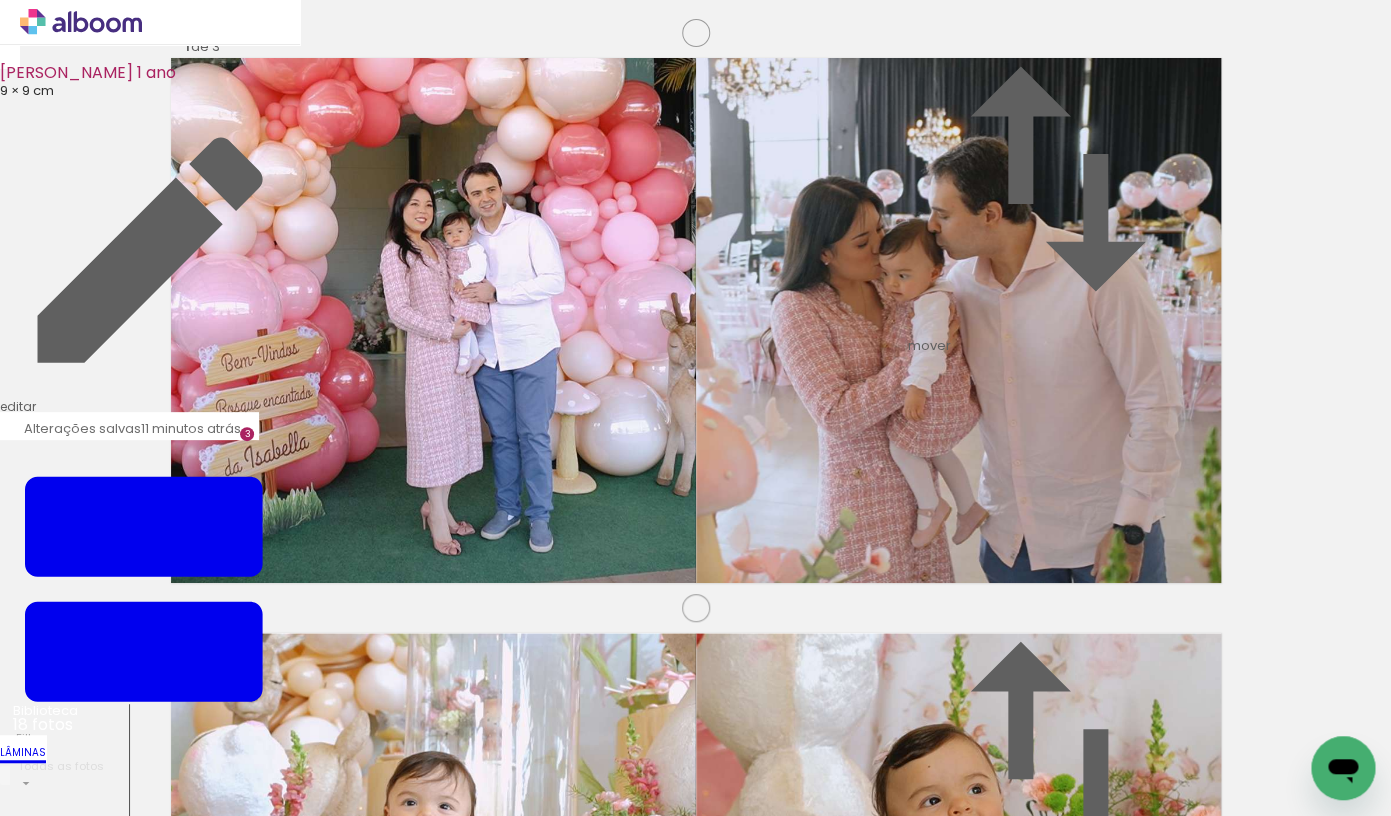 click on "3  de 3" 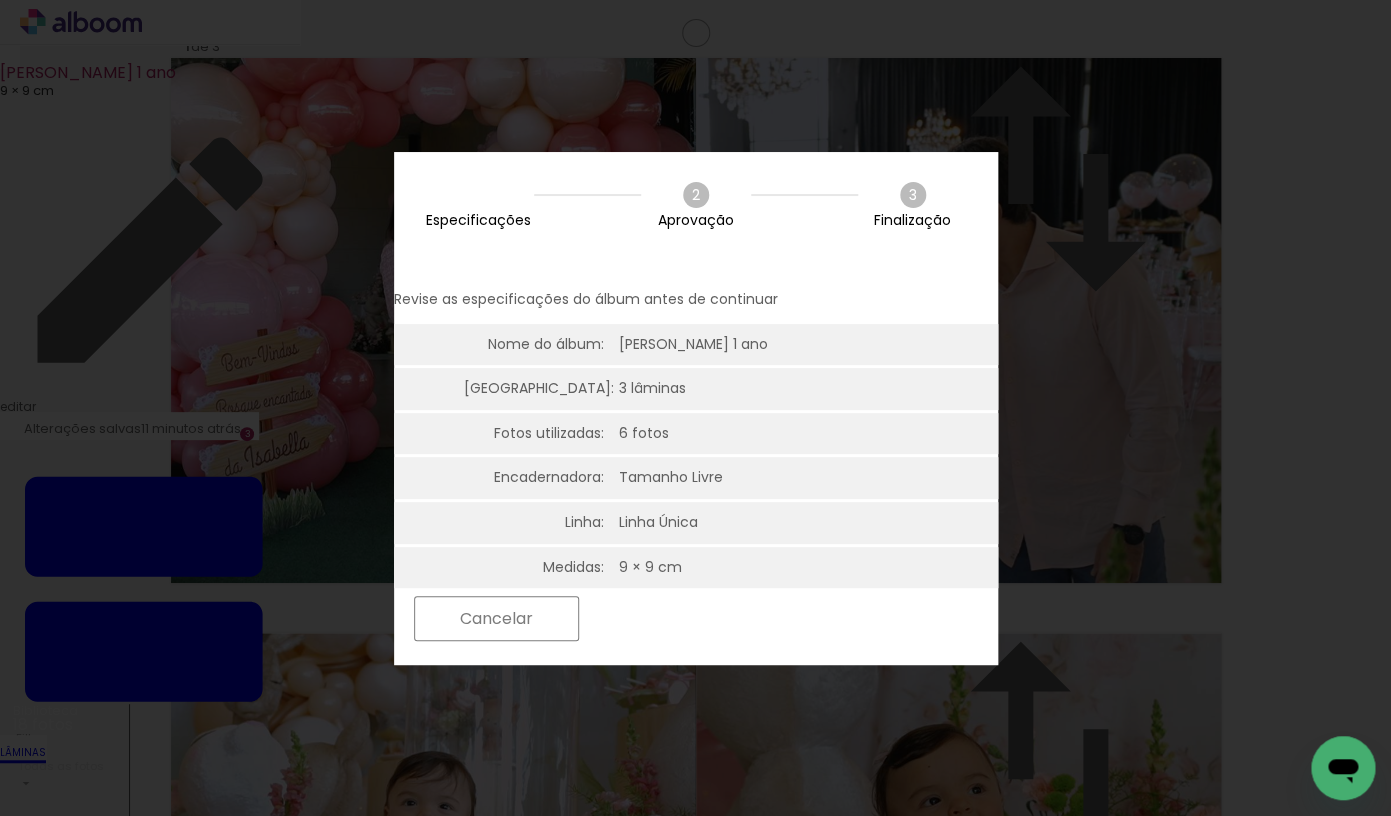 scroll, scrollTop: 730, scrollLeft: 0, axis: vertical 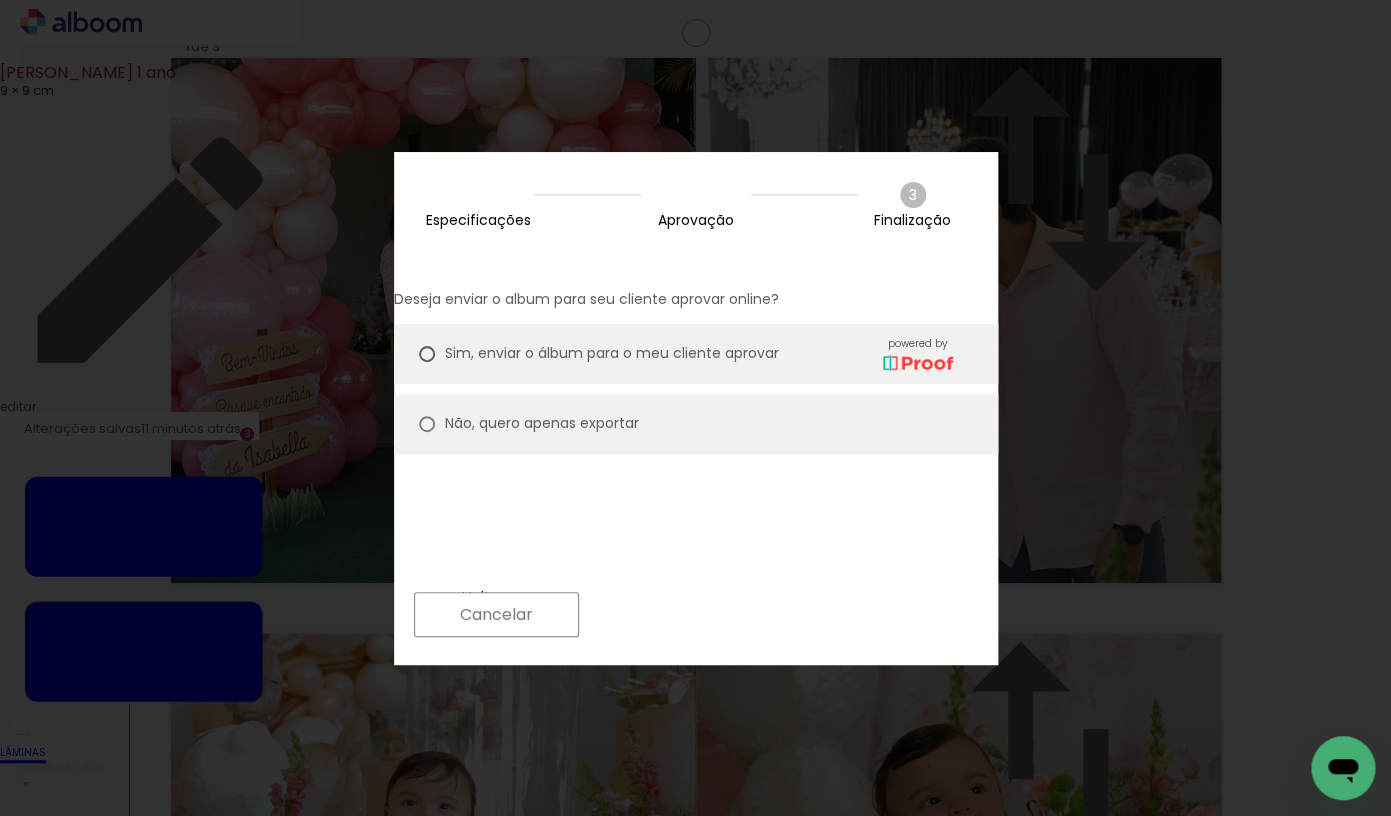 click on "Não, quero apenas exportar" at bounding box center [0, 0] 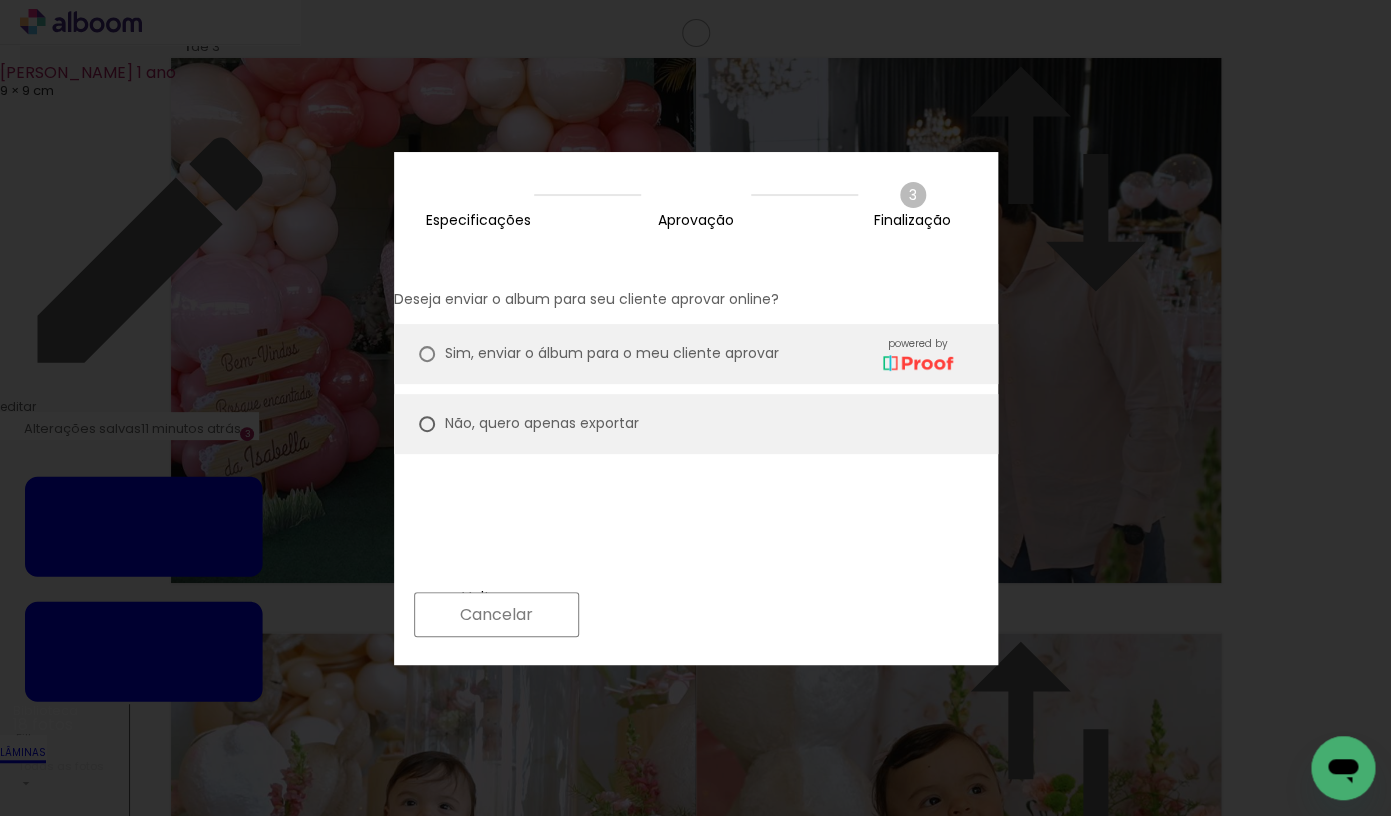 click on "Próximo" at bounding box center (666, 614) 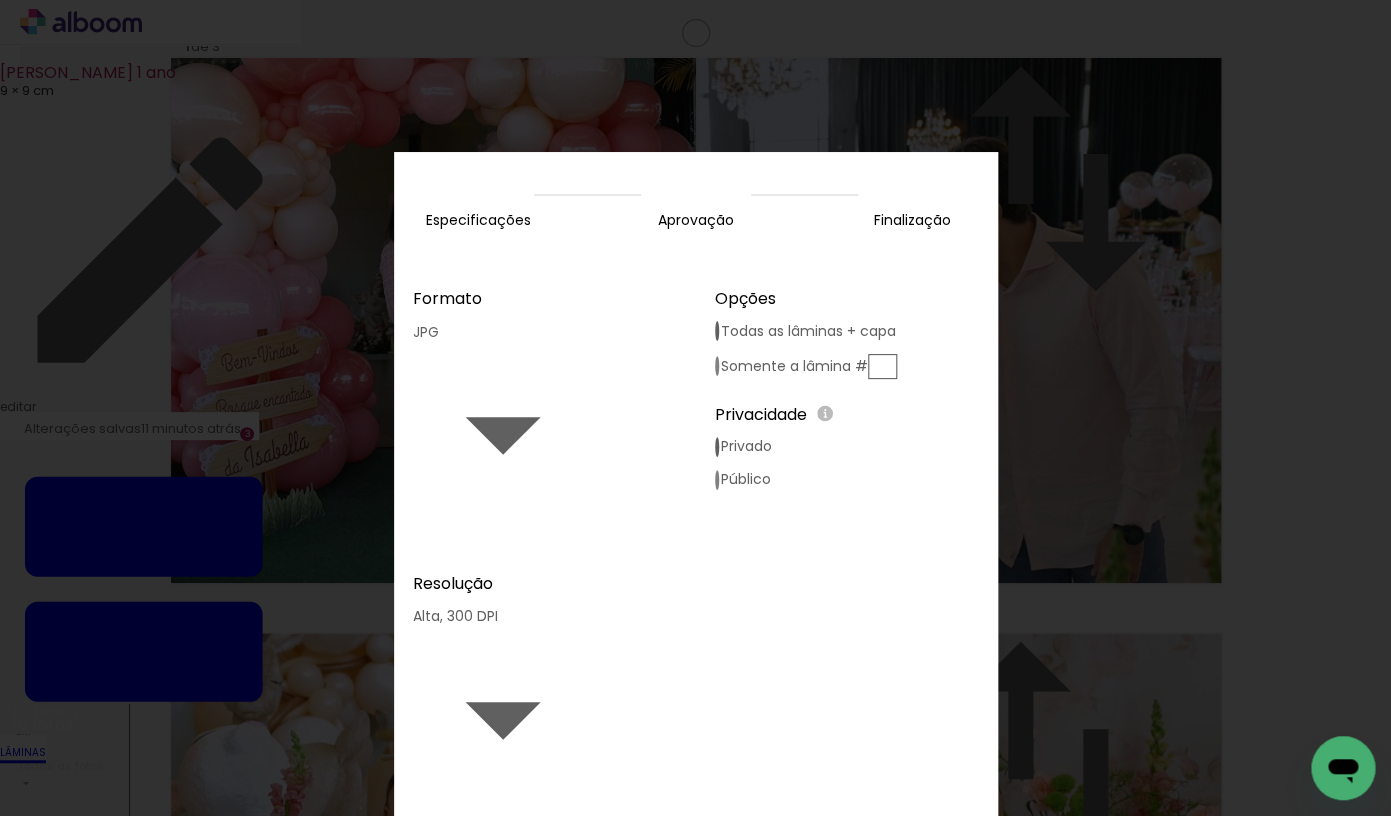 click on "Exportar" at bounding box center (668, 897) 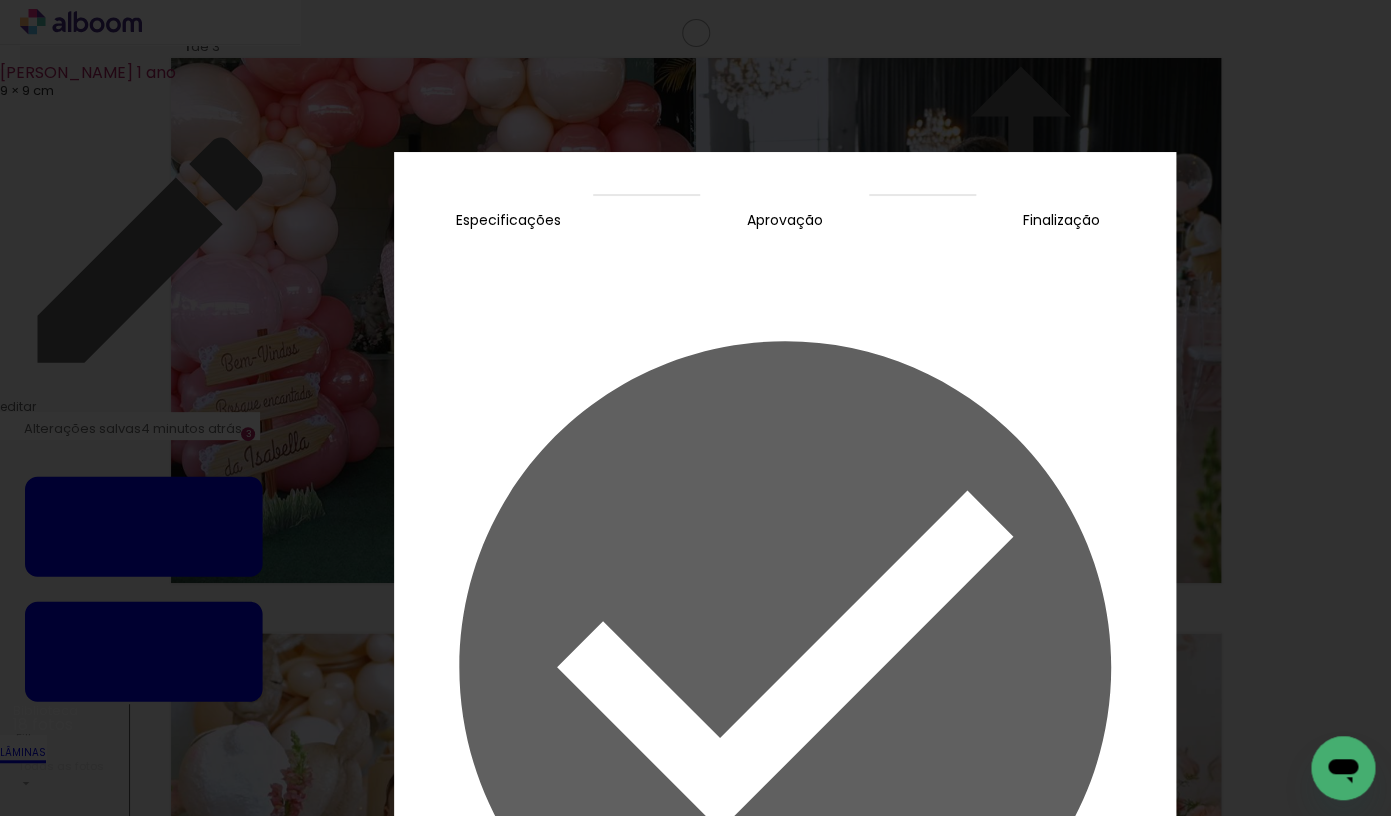 click on "Concluir" at bounding box center [0, 0] 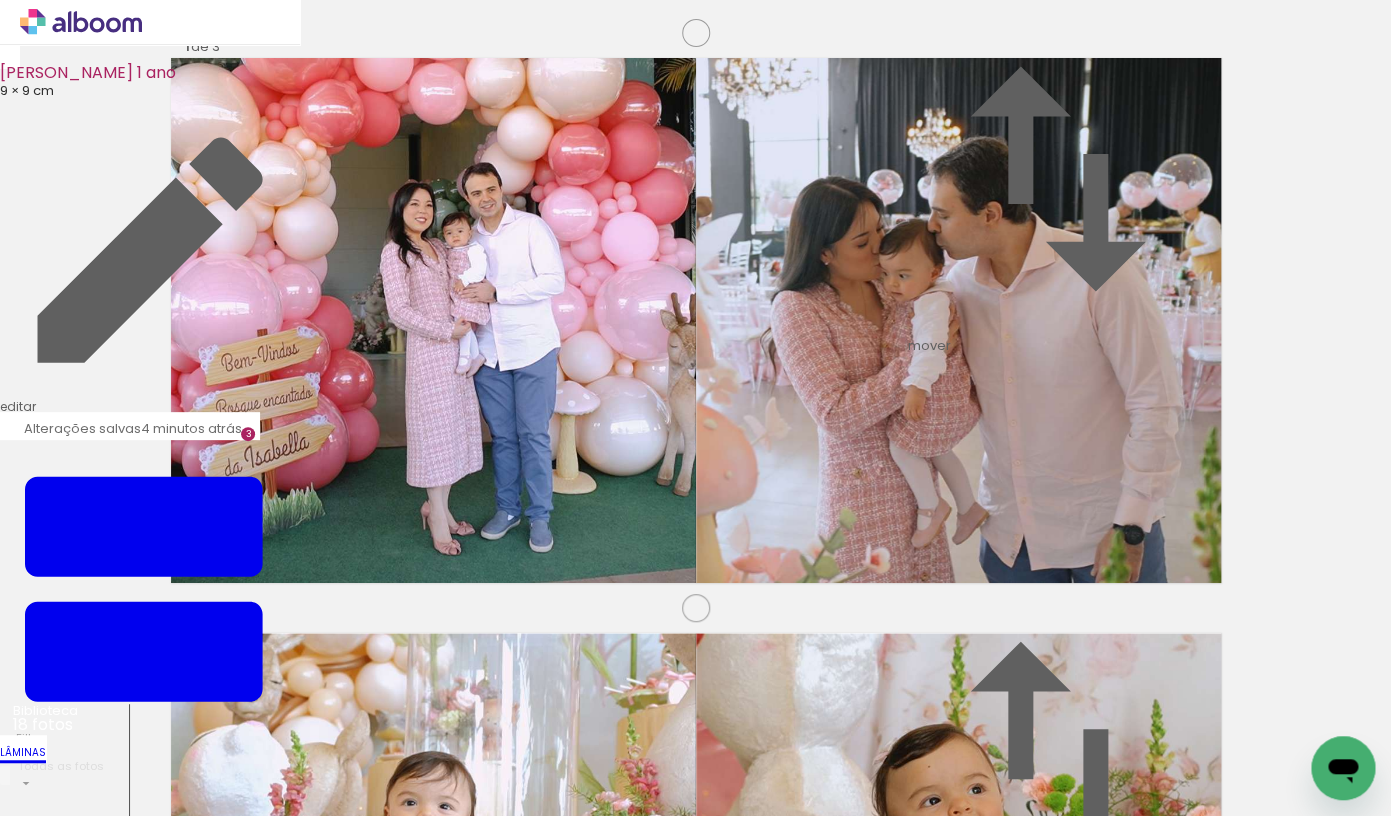 click on "Finalizar" 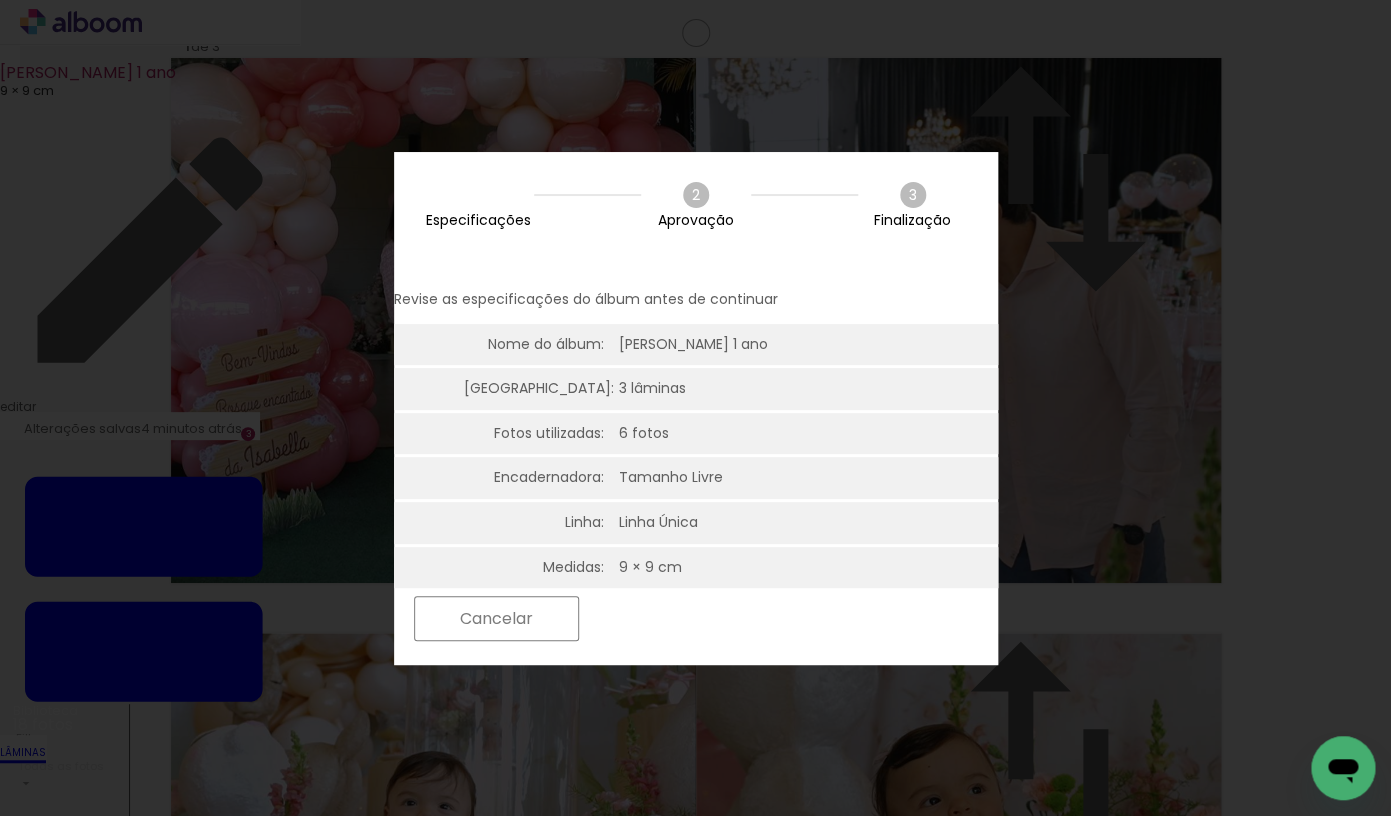 scroll, scrollTop: 730, scrollLeft: 0, axis: vertical 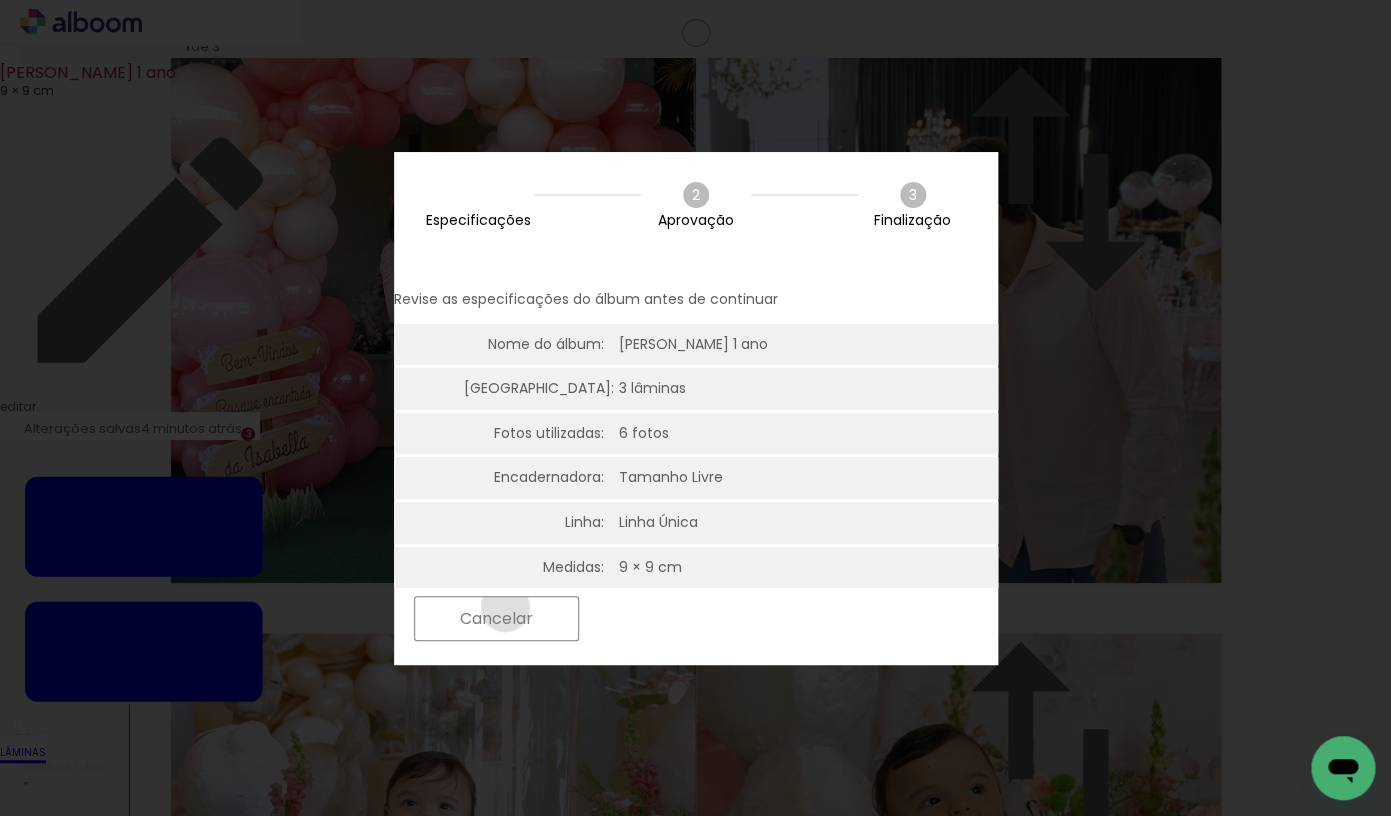 click on "Cancelar" at bounding box center (0, 0) 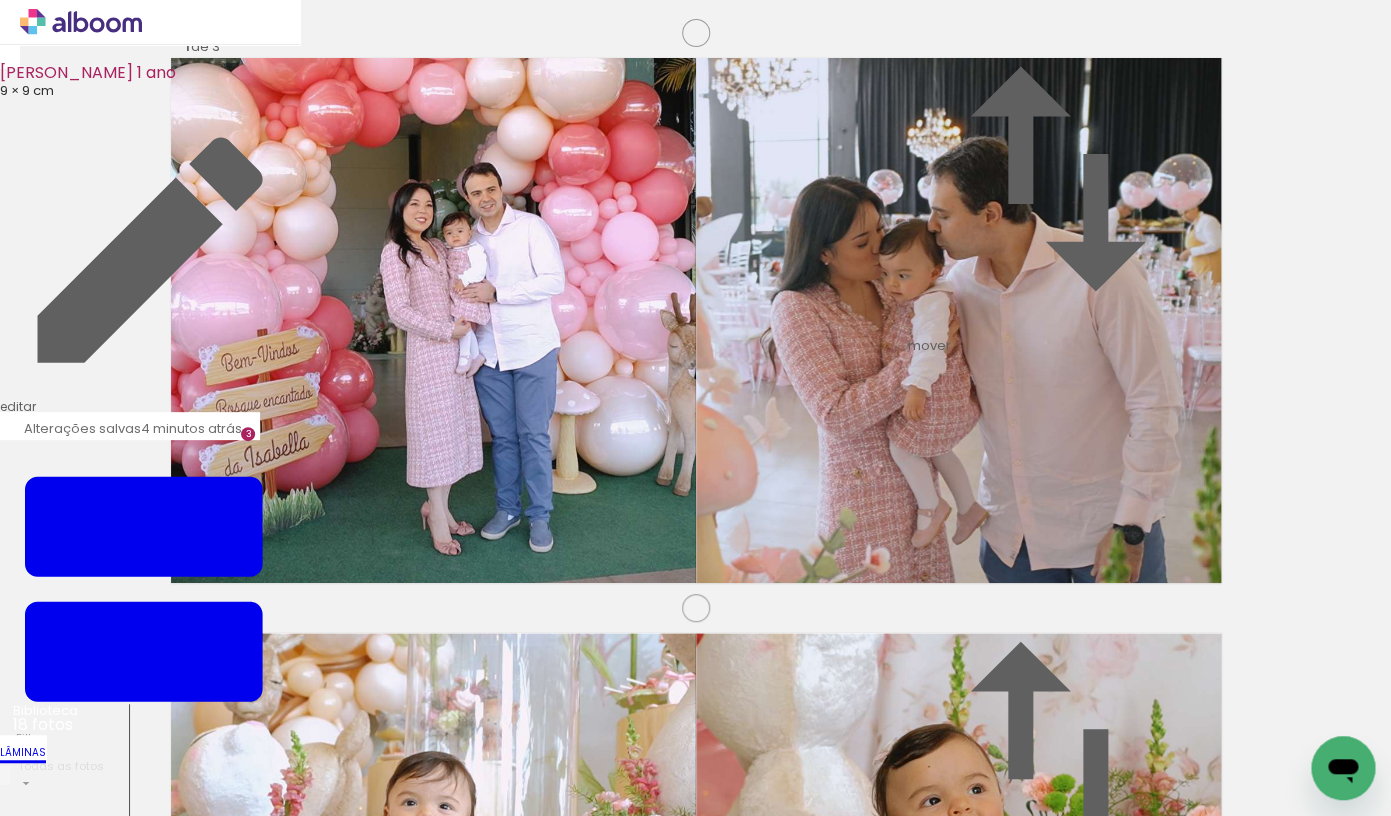 click 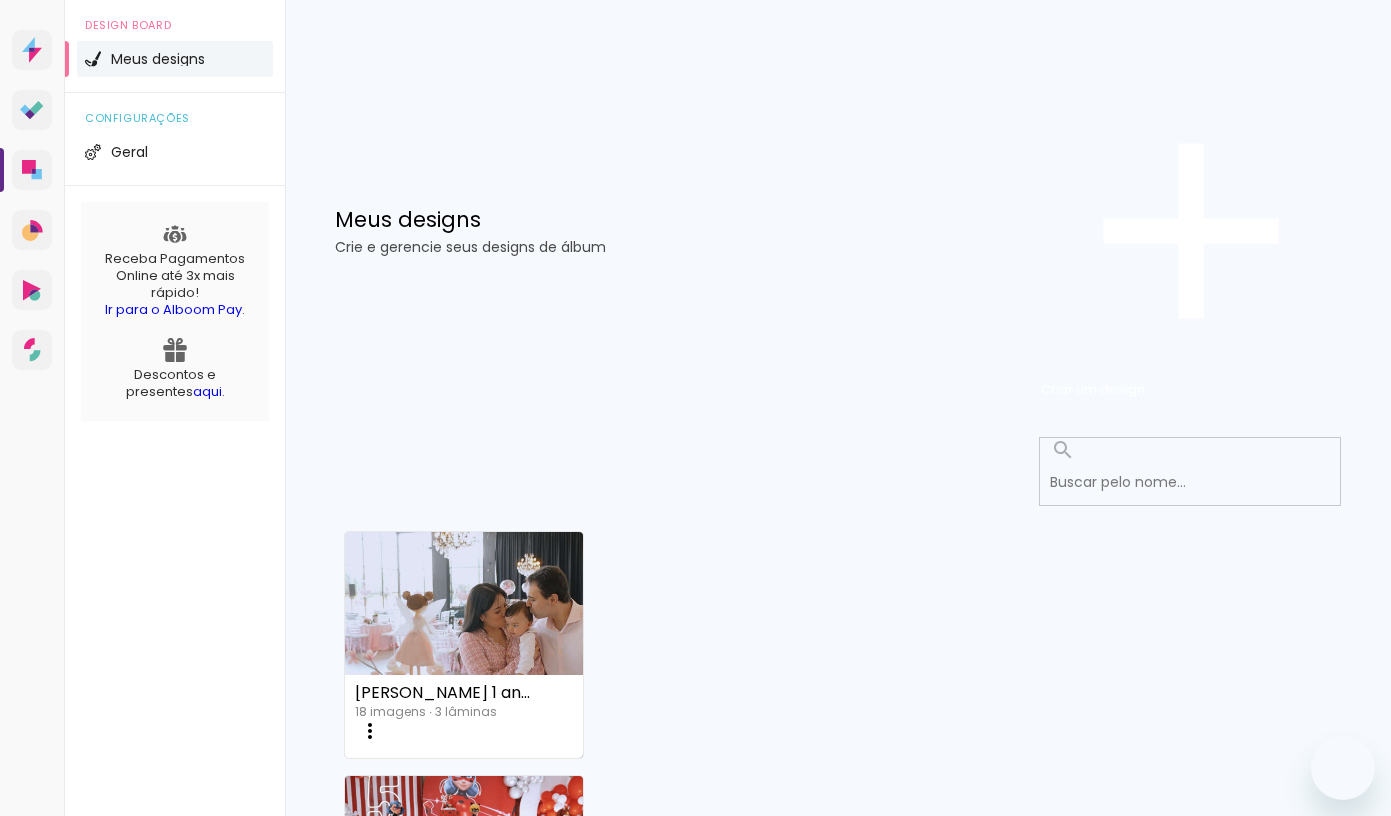 scroll, scrollTop: 0, scrollLeft: 0, axis: both 